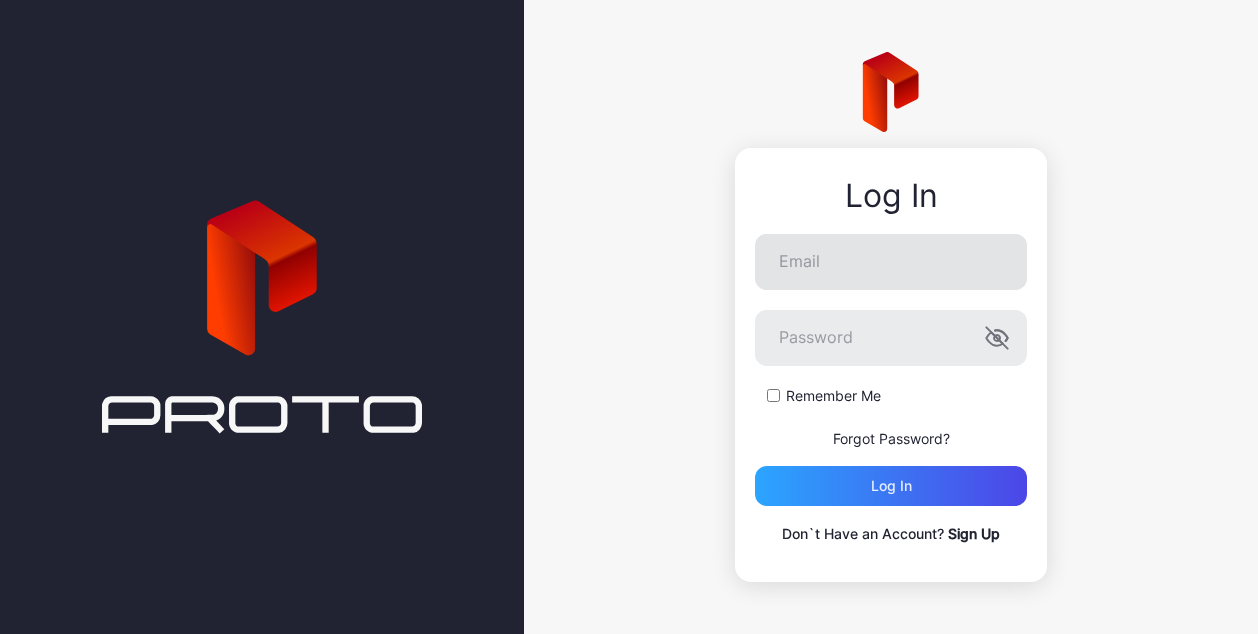 scroll, scrollTop: 0, scrollLeft: 0, axis: both 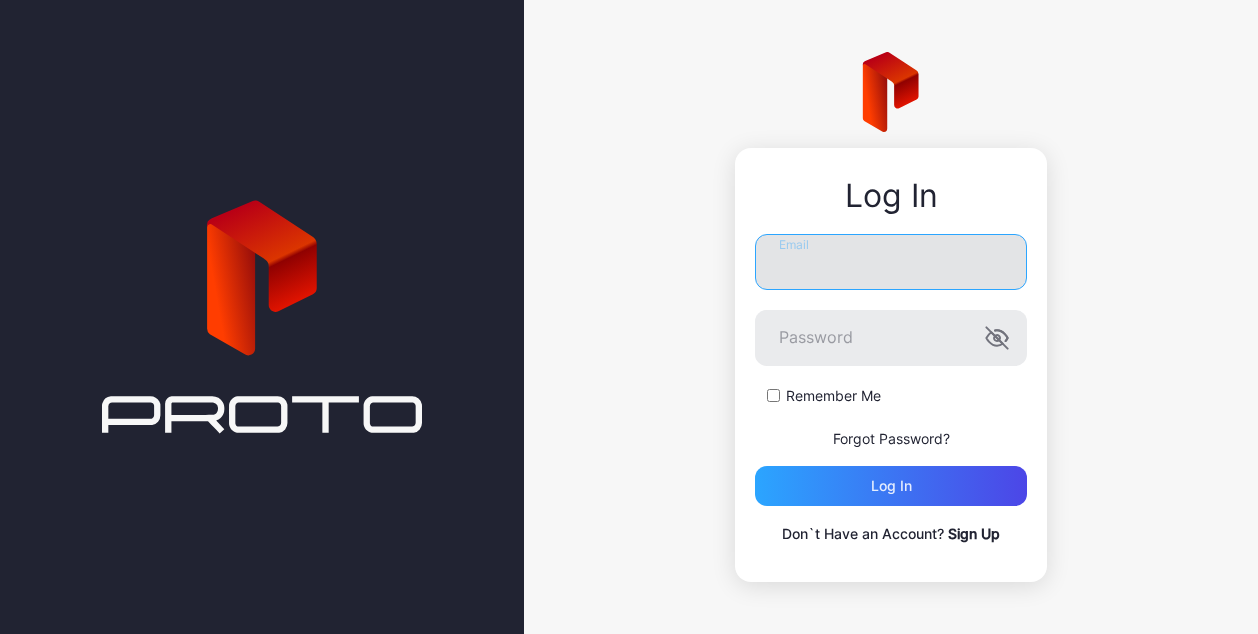 click on "Email" at bounding box center [891, 262] 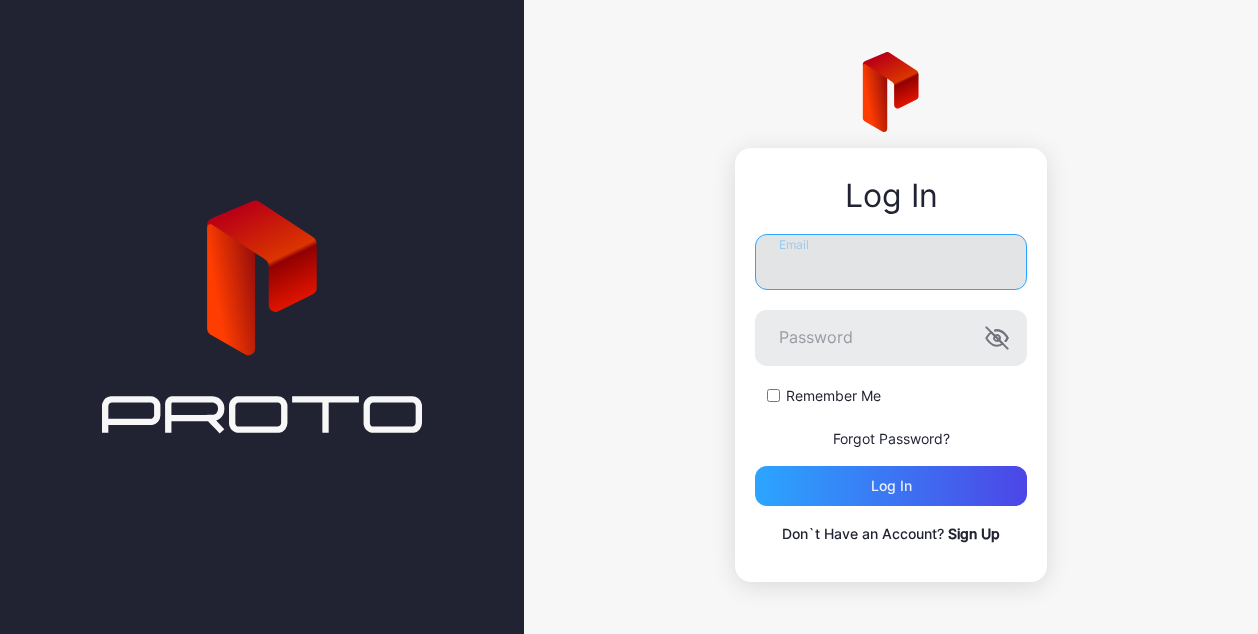 type on "**********" 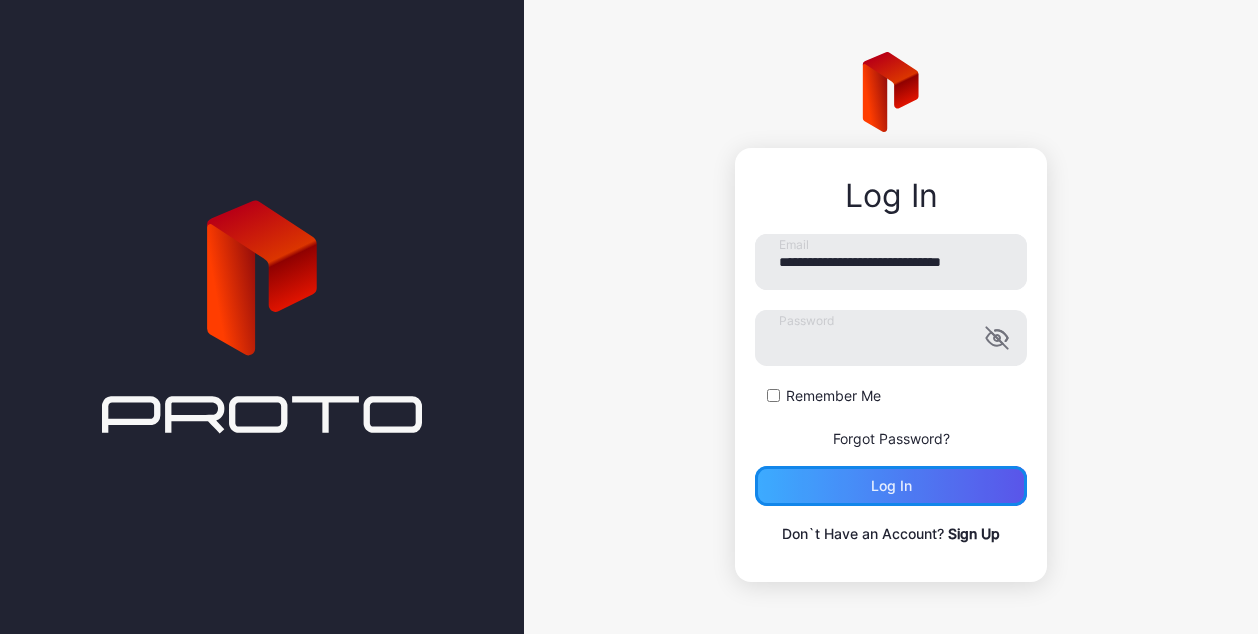 click on "Log in" at bounding box center (891, 486) 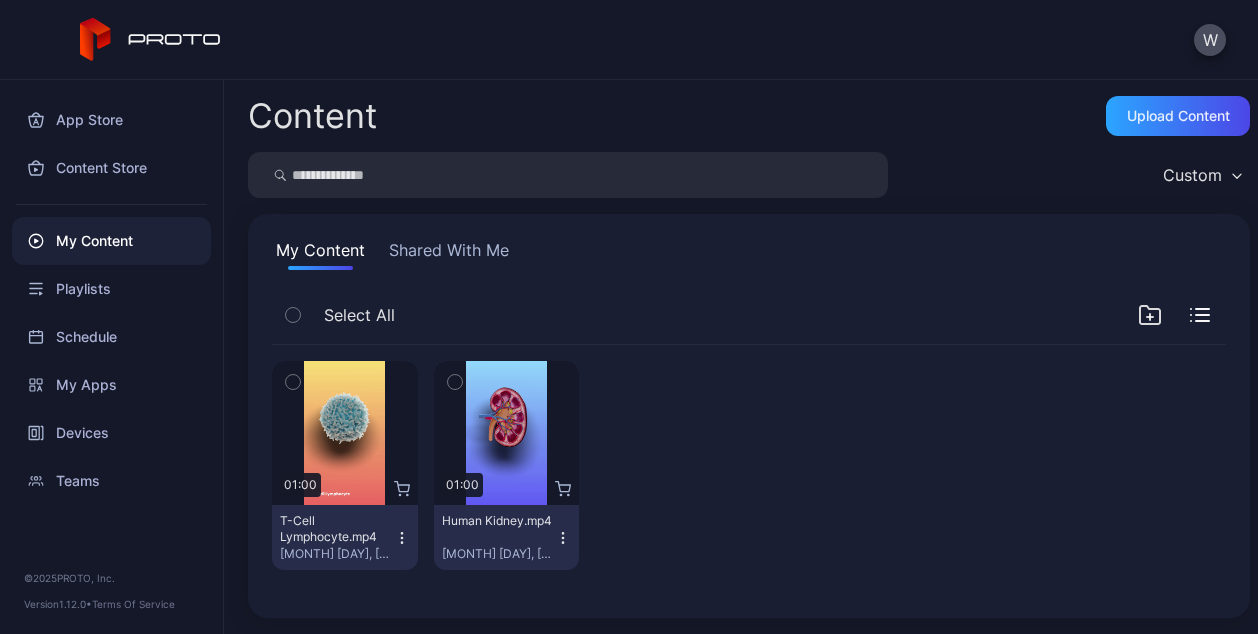 click 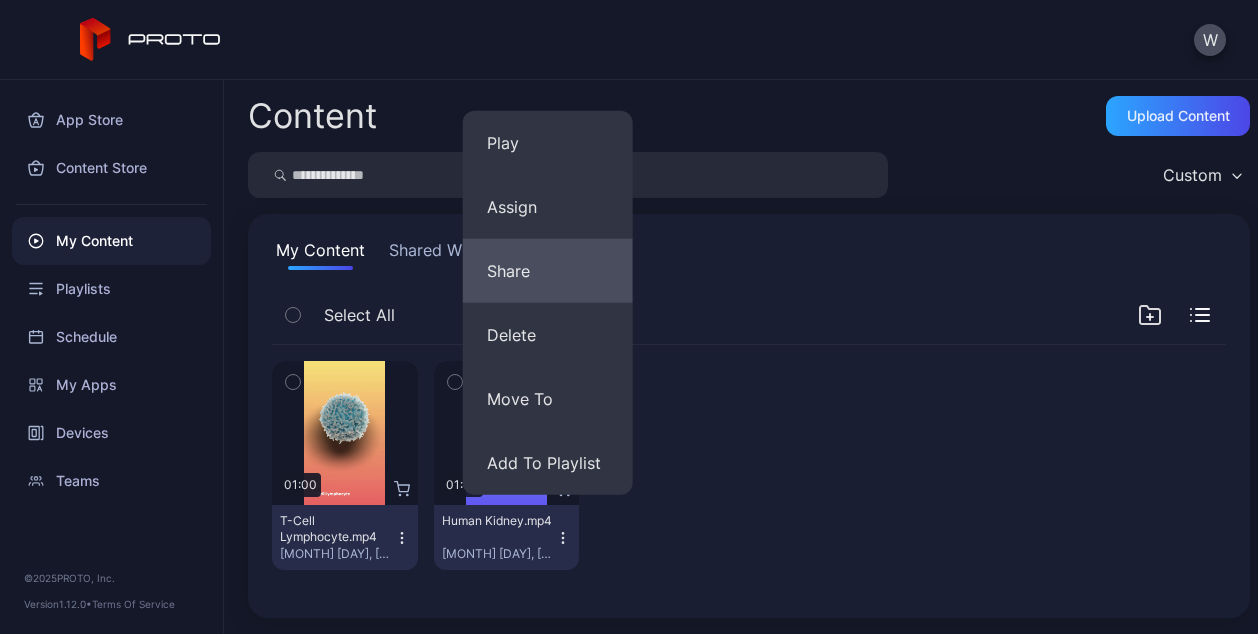 click on "Share" at bounding box center (548, 271) 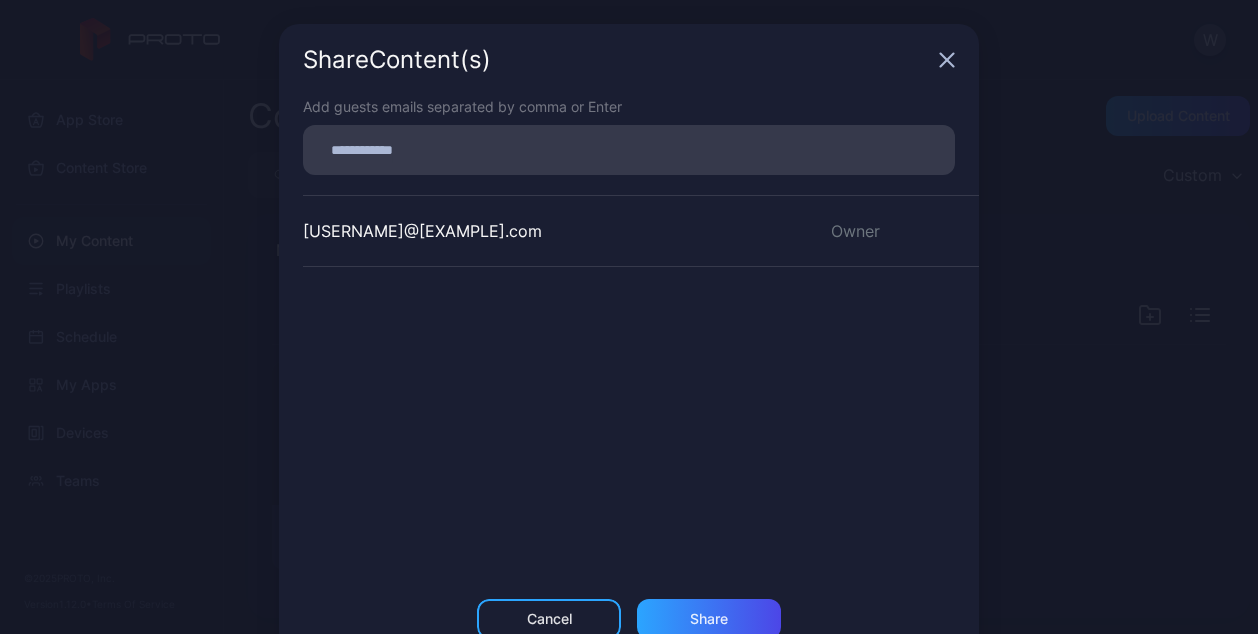 click at bounding box center (629, 150) 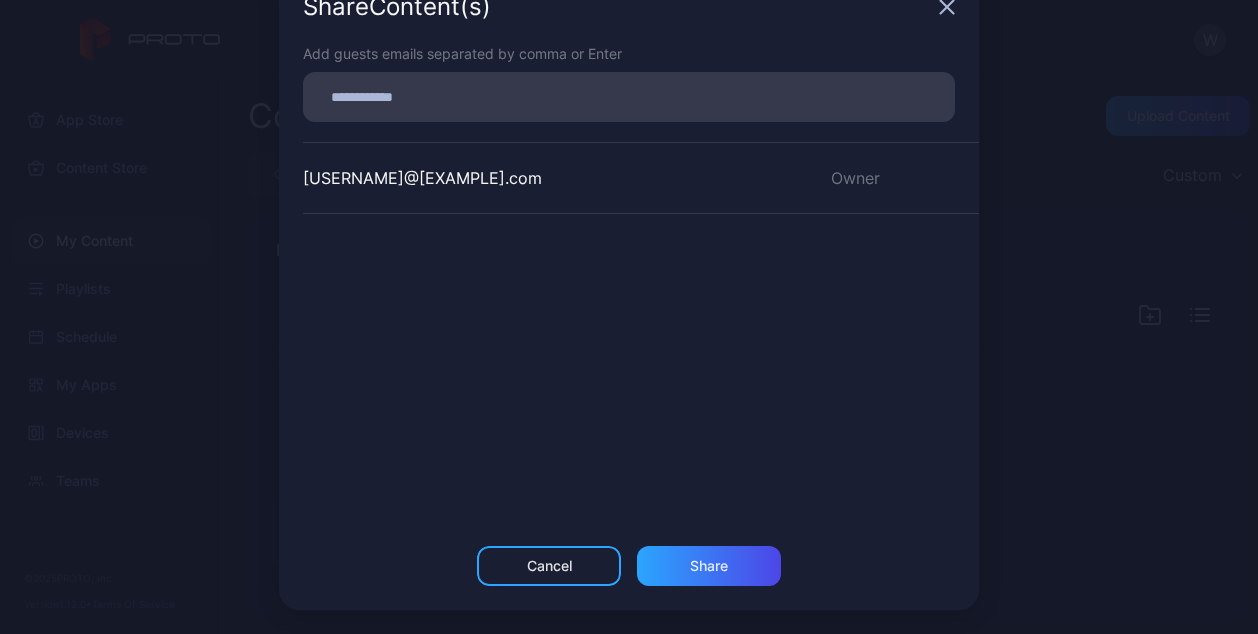 scroll, scrollTop: 0, scrollLeft: 0, axis: both 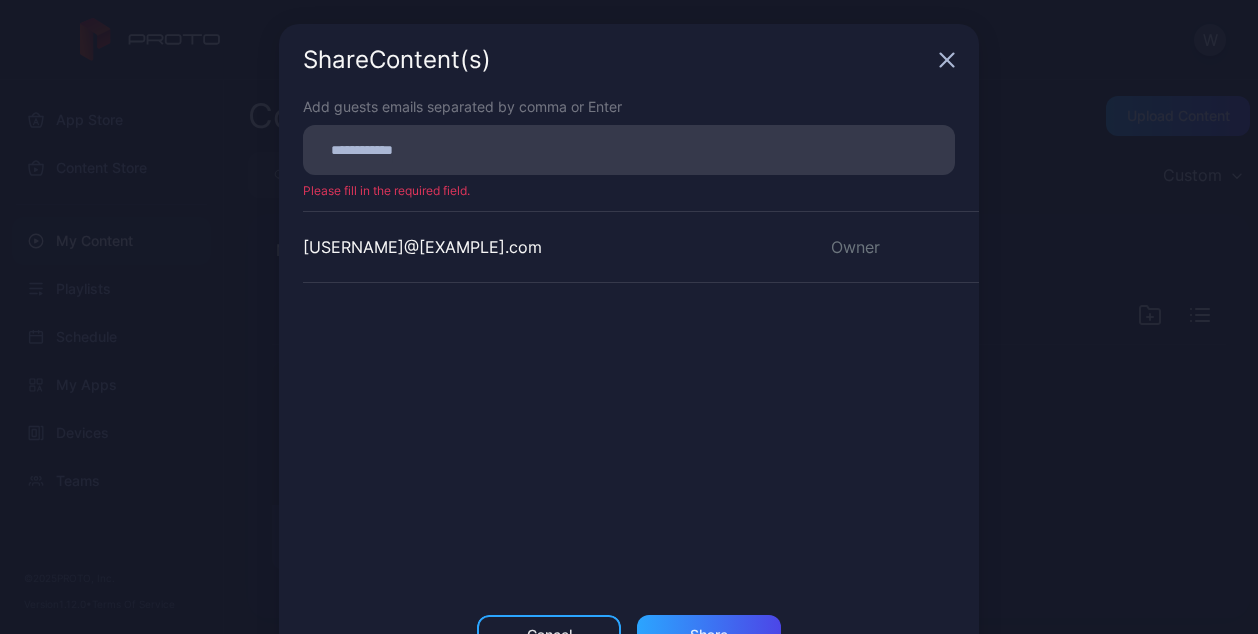 click 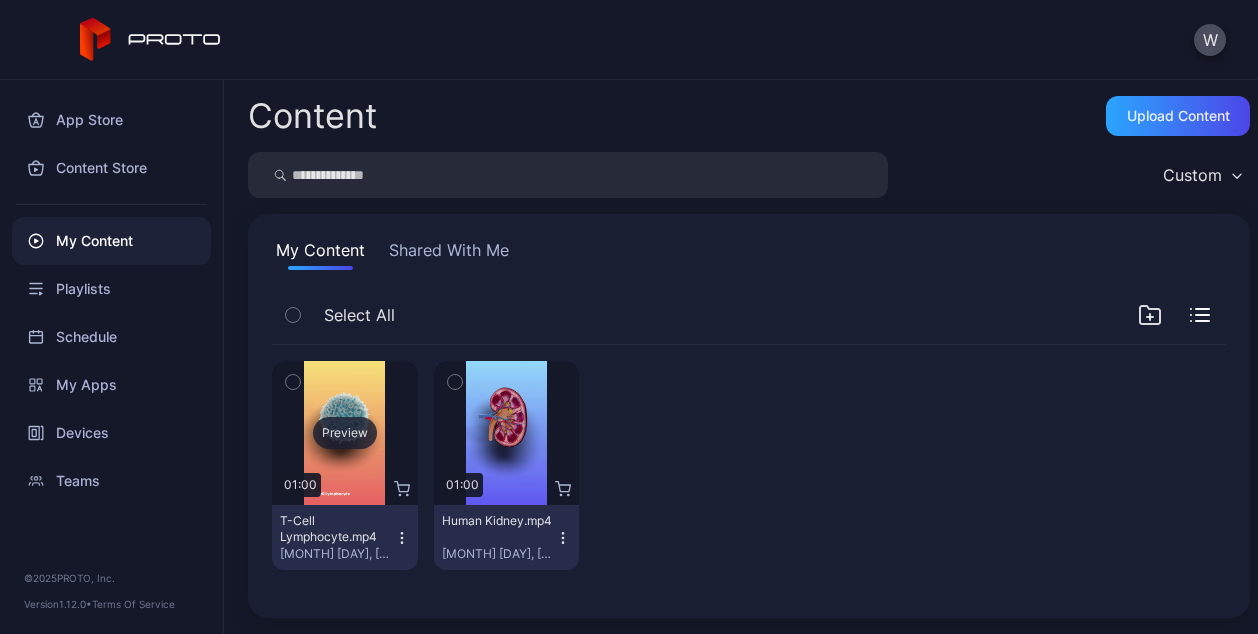 click on "Preview" at bounding box center (345, 433) 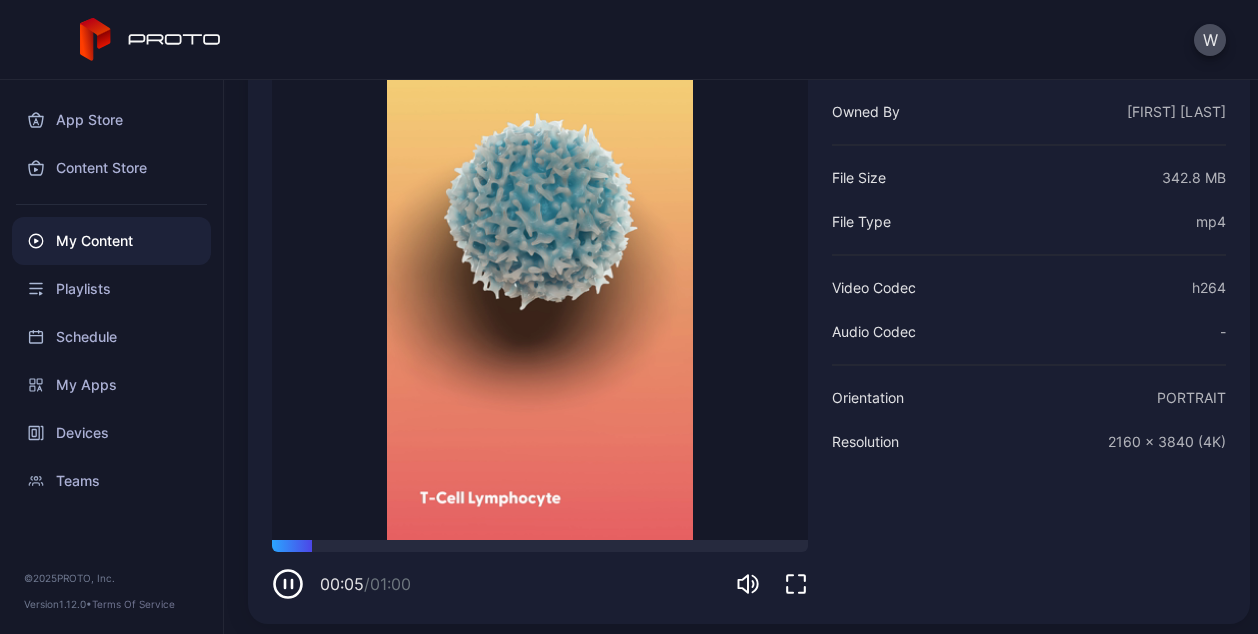 scroll, scrollTop: 192, scrollLeft: 0, axis: vertical 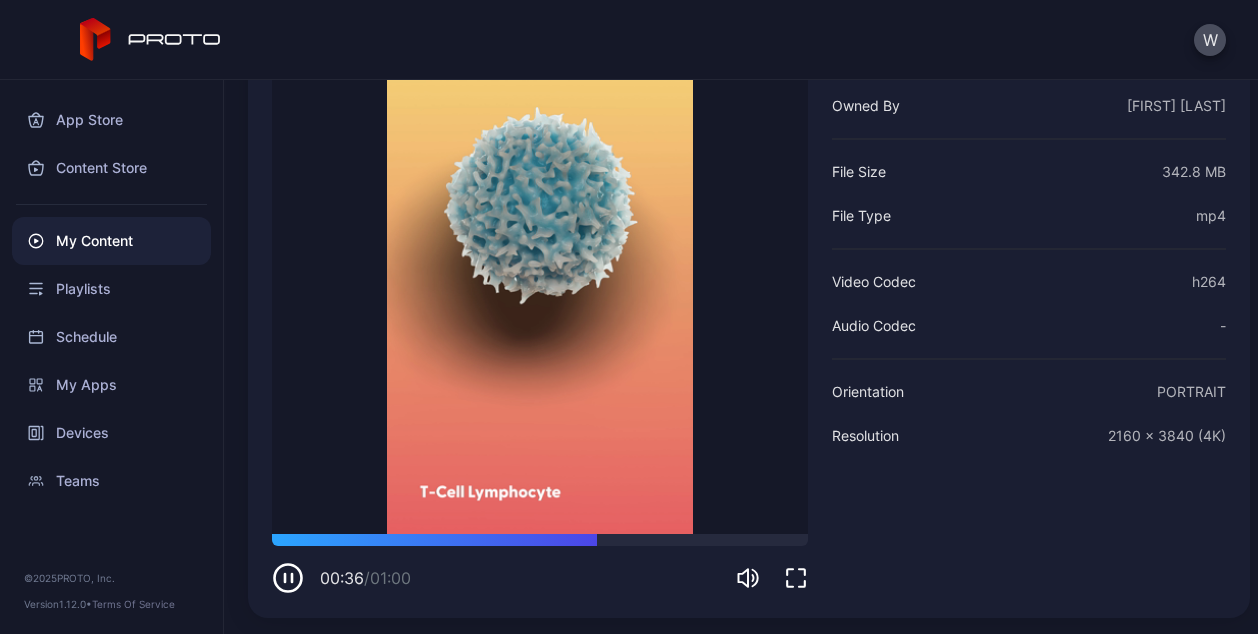click 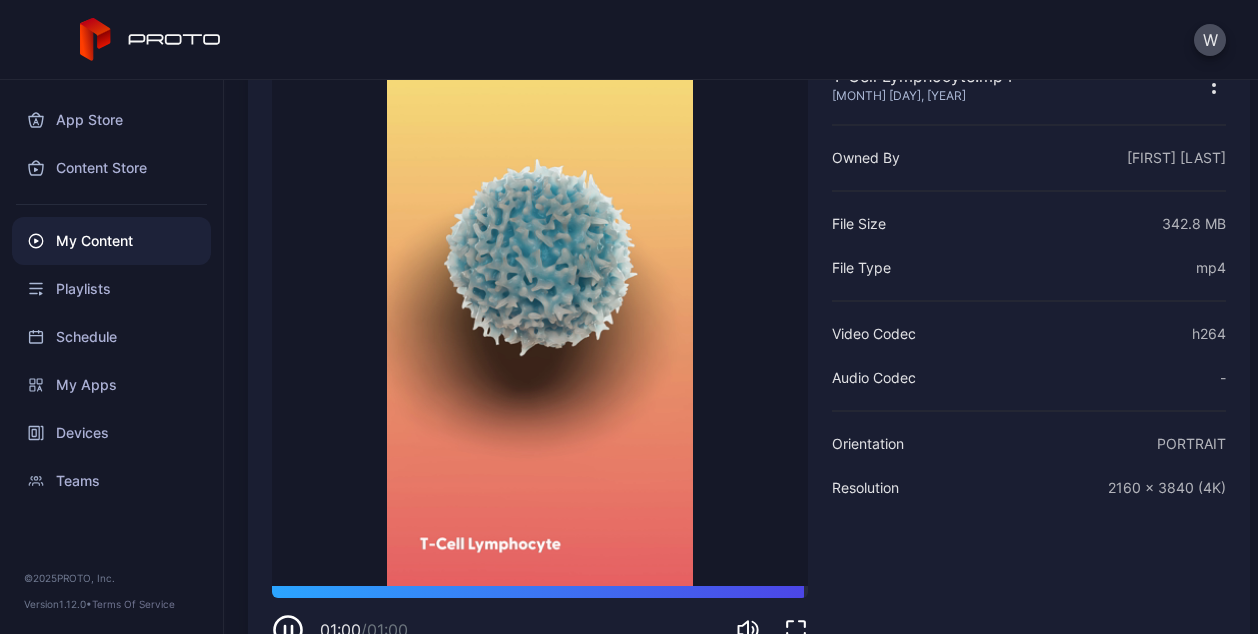 scroll, scrollTop: 192, scrollLeft: 0, axis: vertical 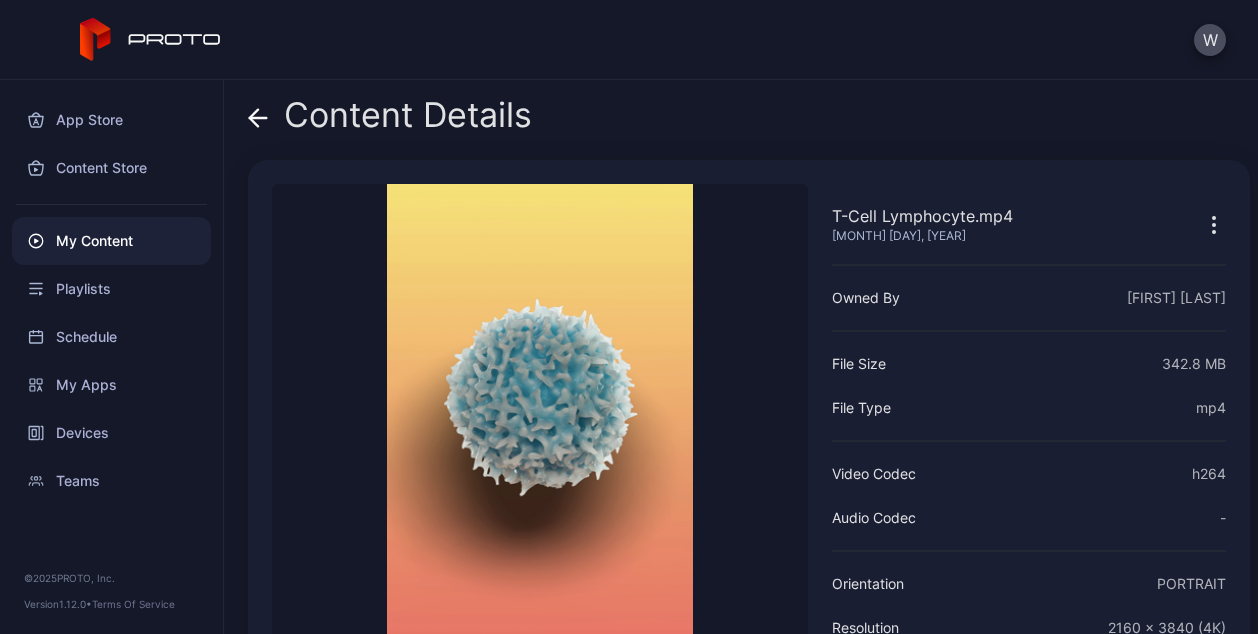 click 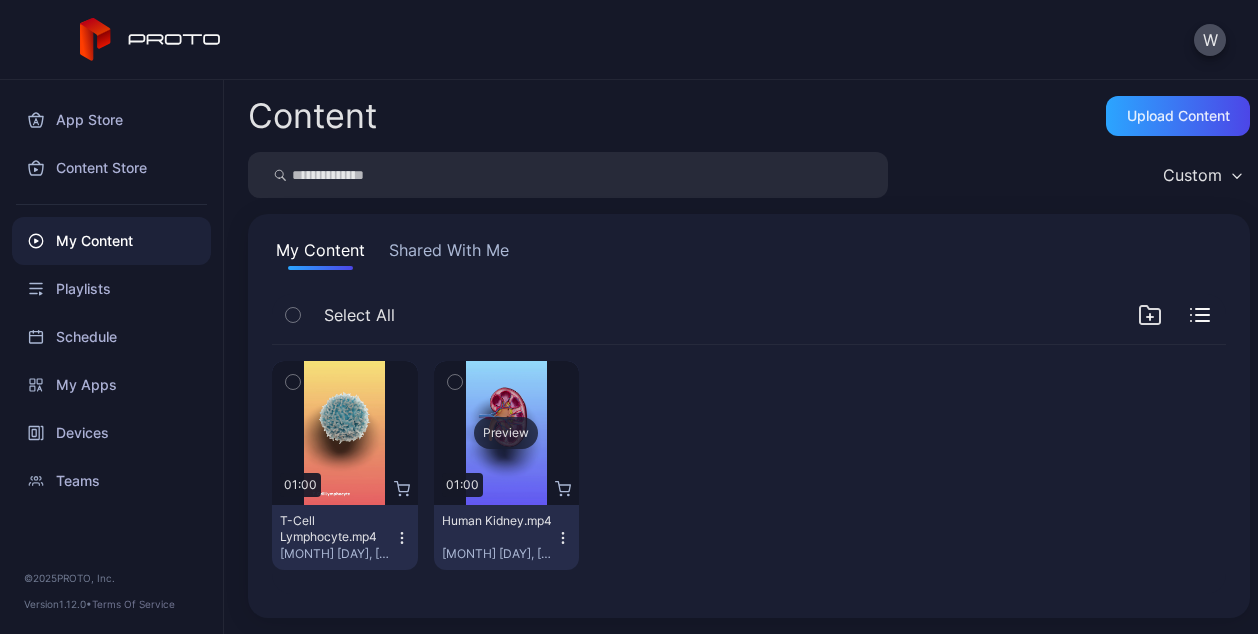 click on "Preview" at bounding box center [507, 433] 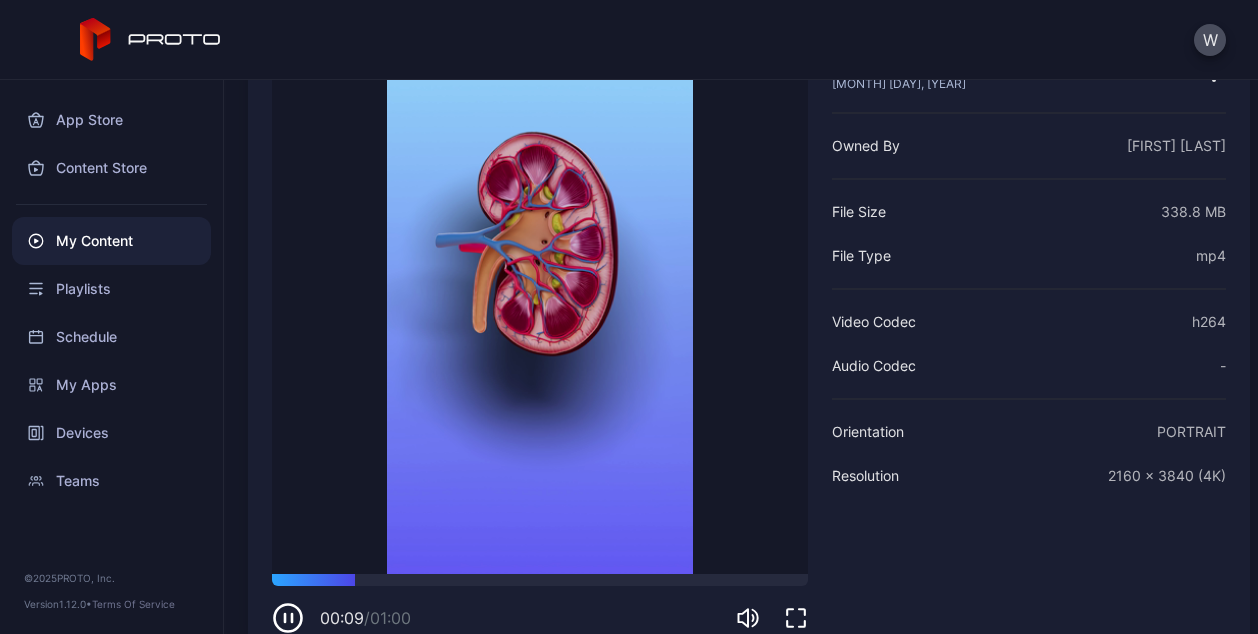 scroll, scrollTop: 192, scrollLeft: 0, axis: vertical 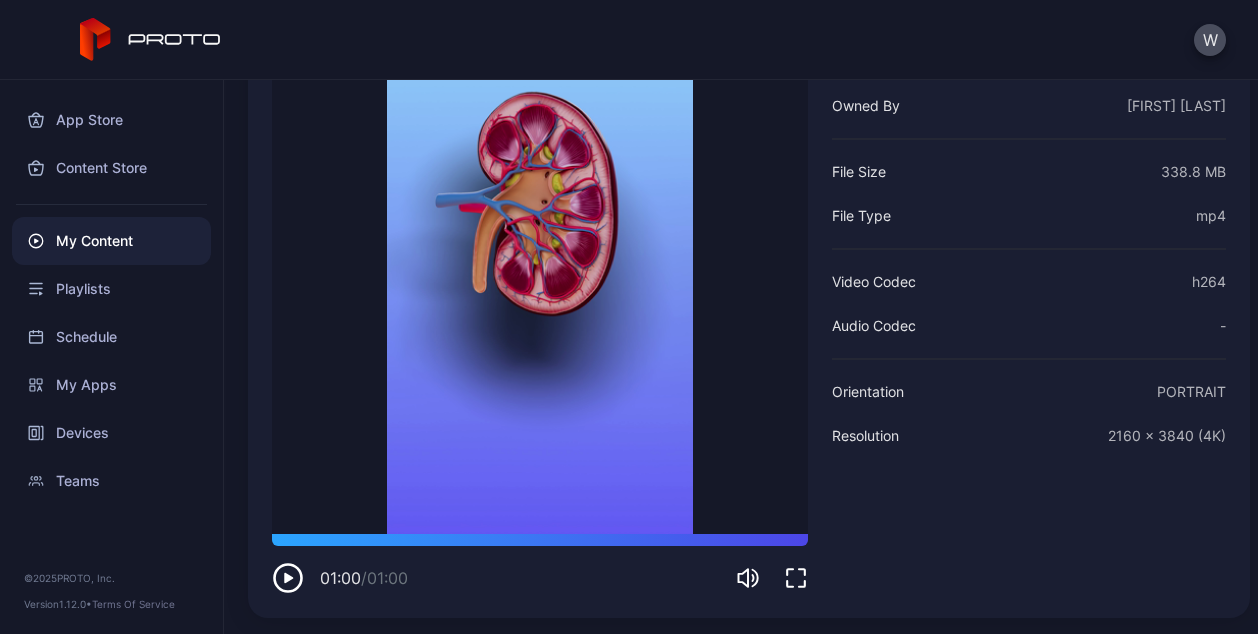 click on "Human Kidney.mp4 [MONTH] [DAY], [YEAR] Owned By [NAME] [LAST] File Size 338.8 MB File Type mp4 Video Codec h264 Audio Codec - Orientation PORTRAIT Resolution 2160 x 3840 (4K)" at bounding box center (1029, 293) 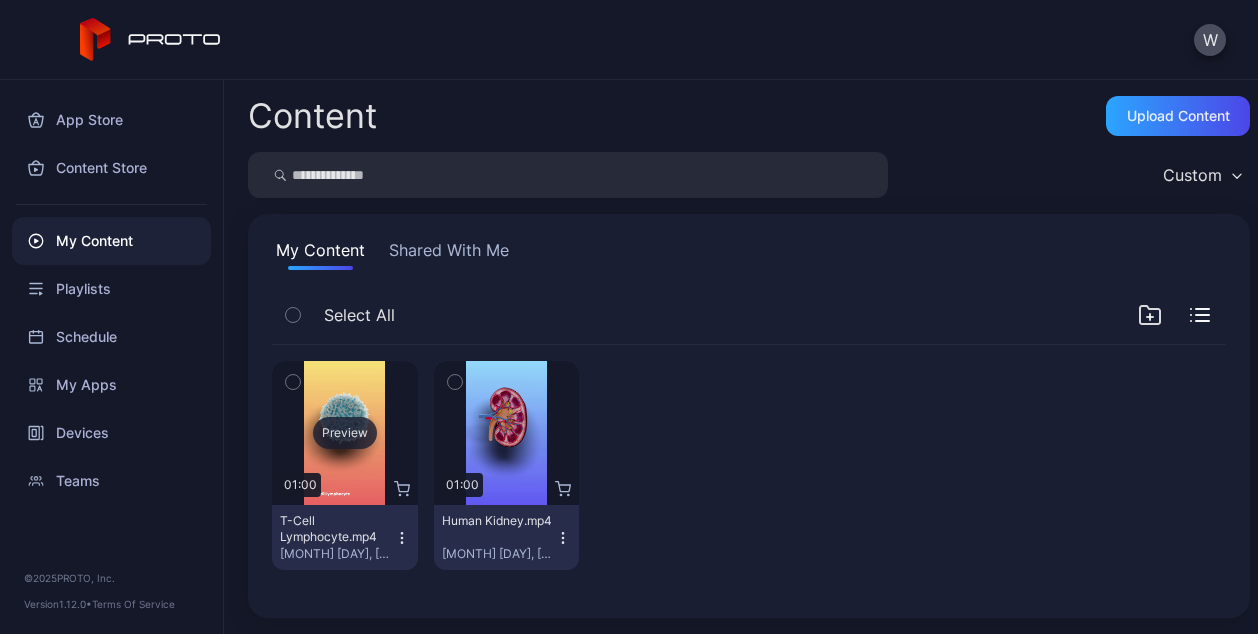 click on "Preview" at bounding box center [345, 433] 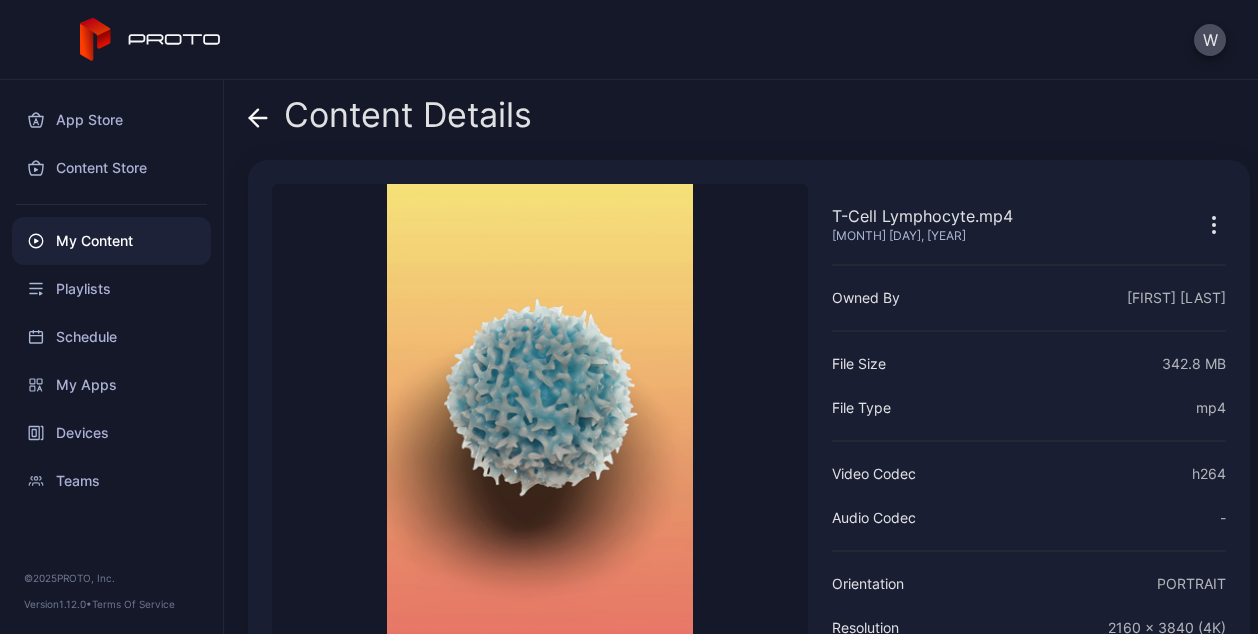 click on "Version  1.12.0  •" at bounding box center (58, 604) 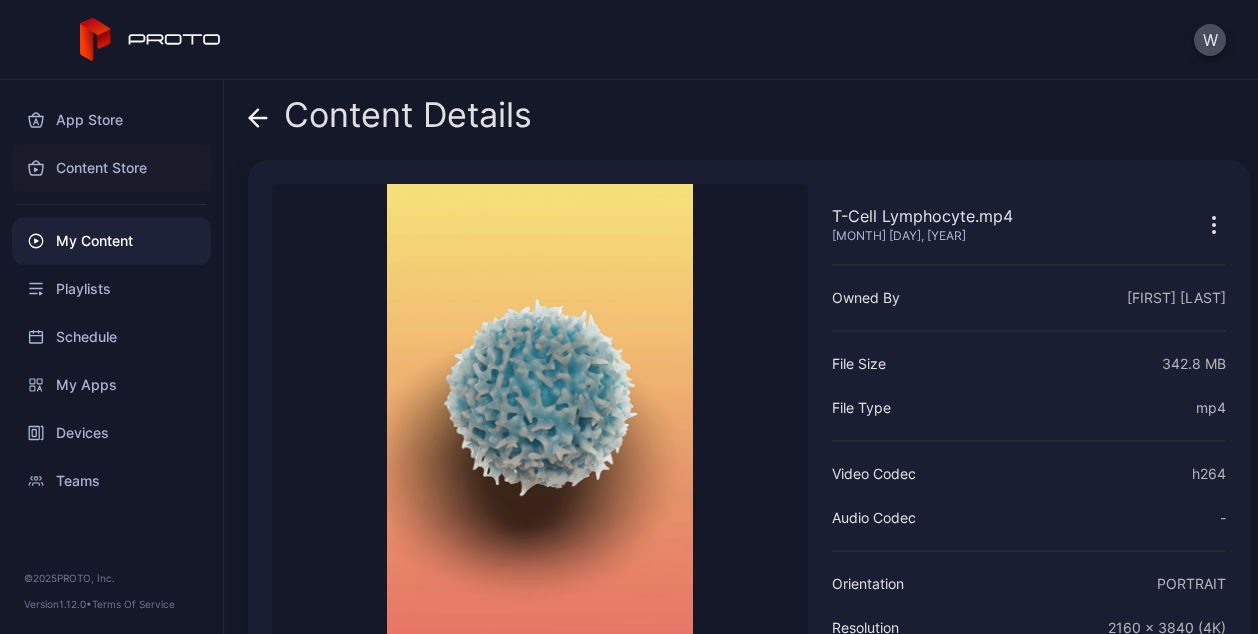 click on "Content Store" at bounding box center (111, 168) 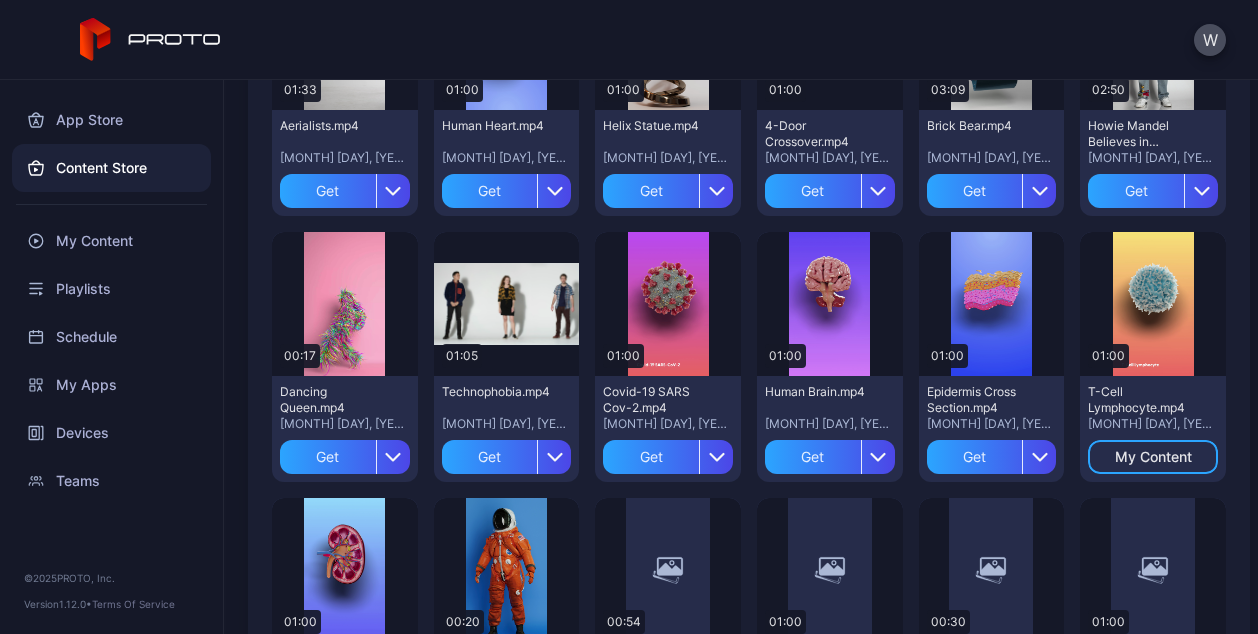 scroll, scrollTop: 600, scrollLeft: 0, axis: vertical 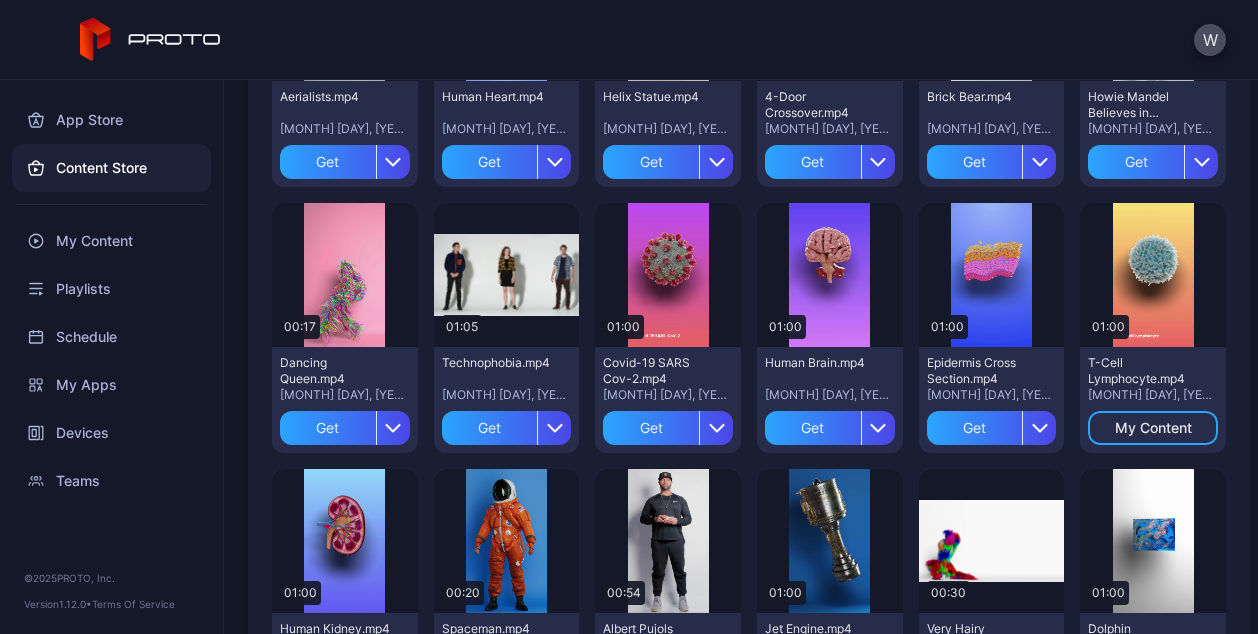 click on "Preview" at bounding box center [1153, 9] 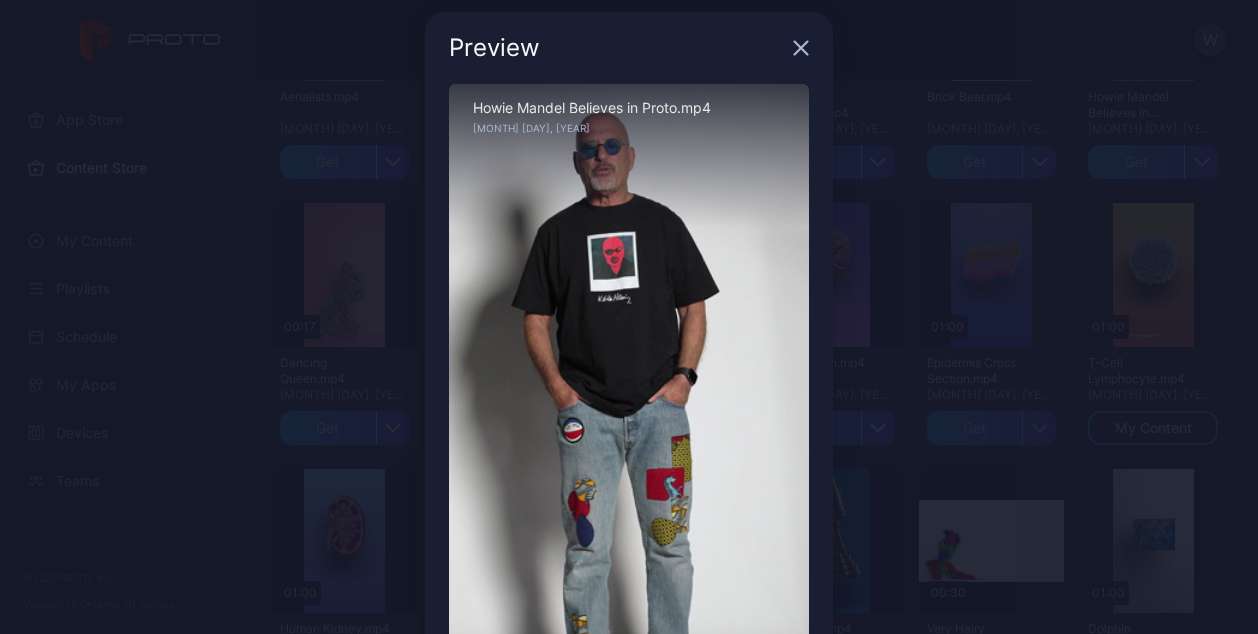 scroll, scrollTop: 0, scrollLeft: 0, axis: both 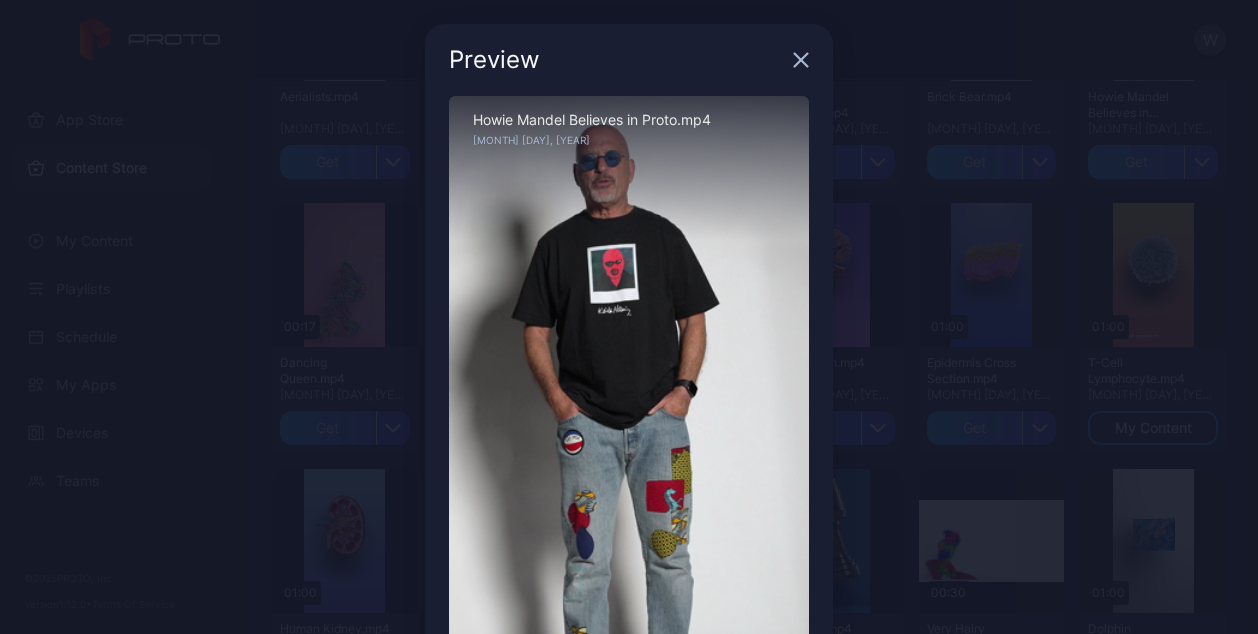 click 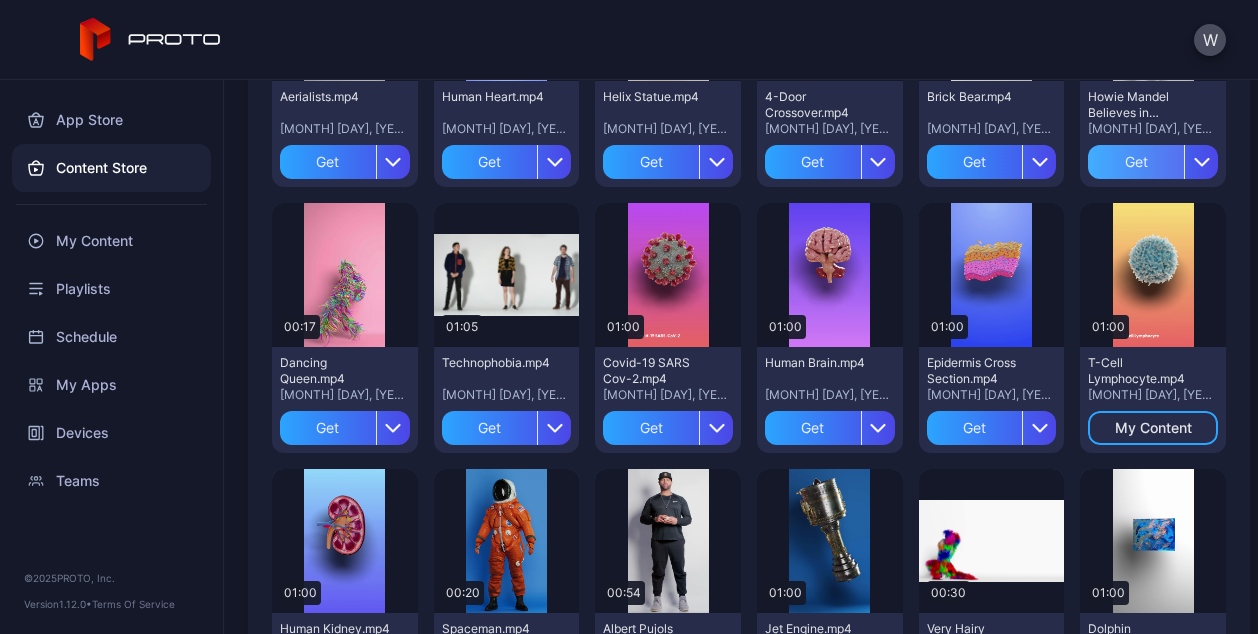 click on "Get" at bounding box center [1136, 162] 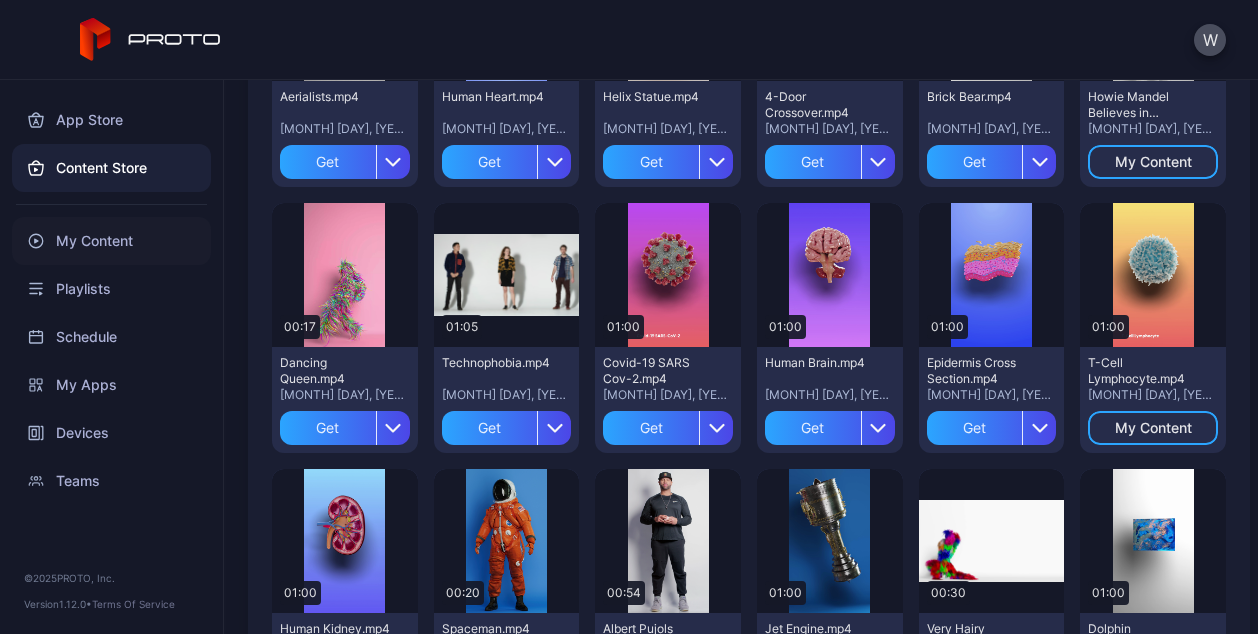 click on "My Content" at bounding box center (111, 241) 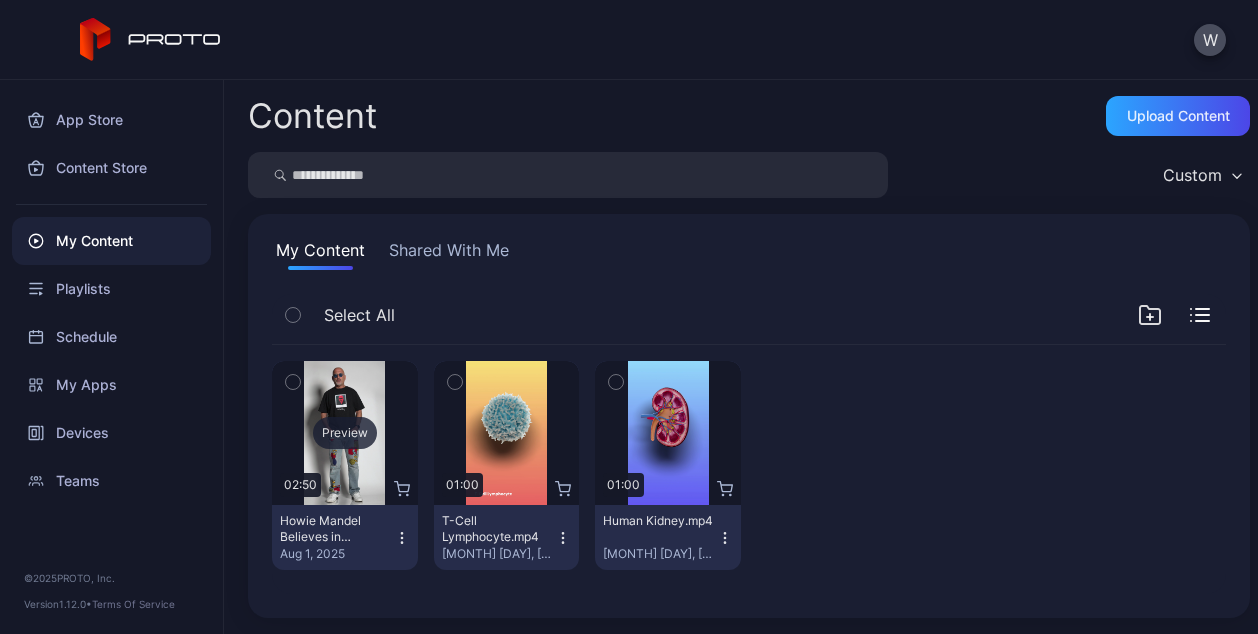 click on "Preview" at bounding box center (345, 433) 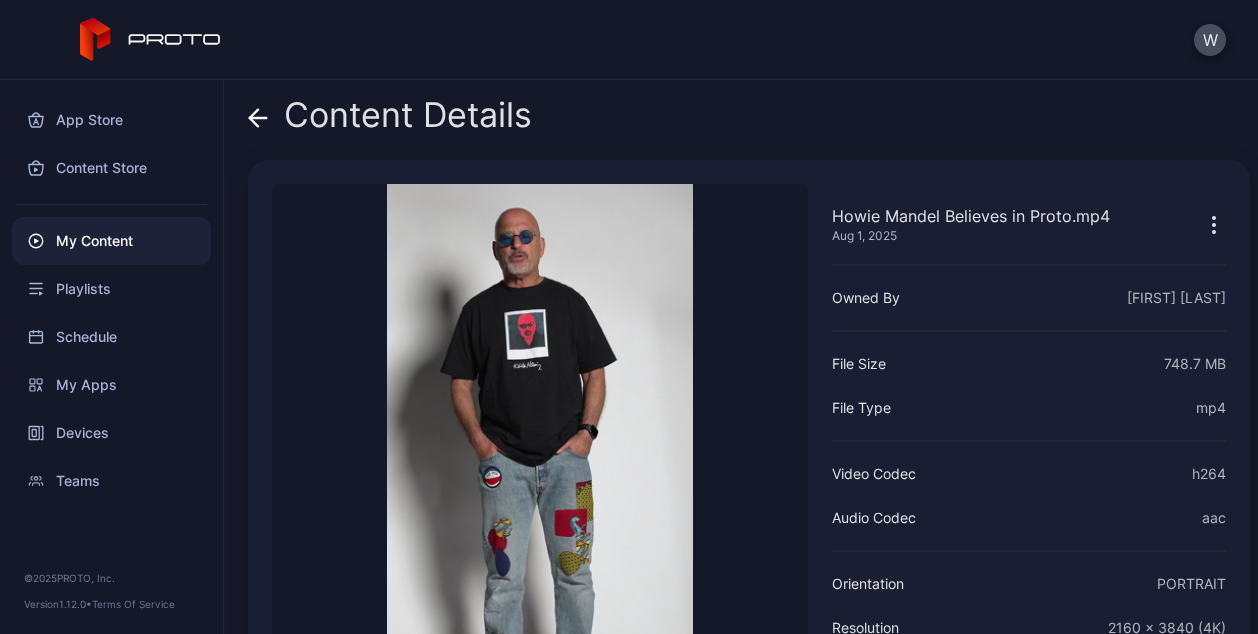click on "Sorry, your browser doesn‘t support embedded videos" at bounding box center [540, 455] 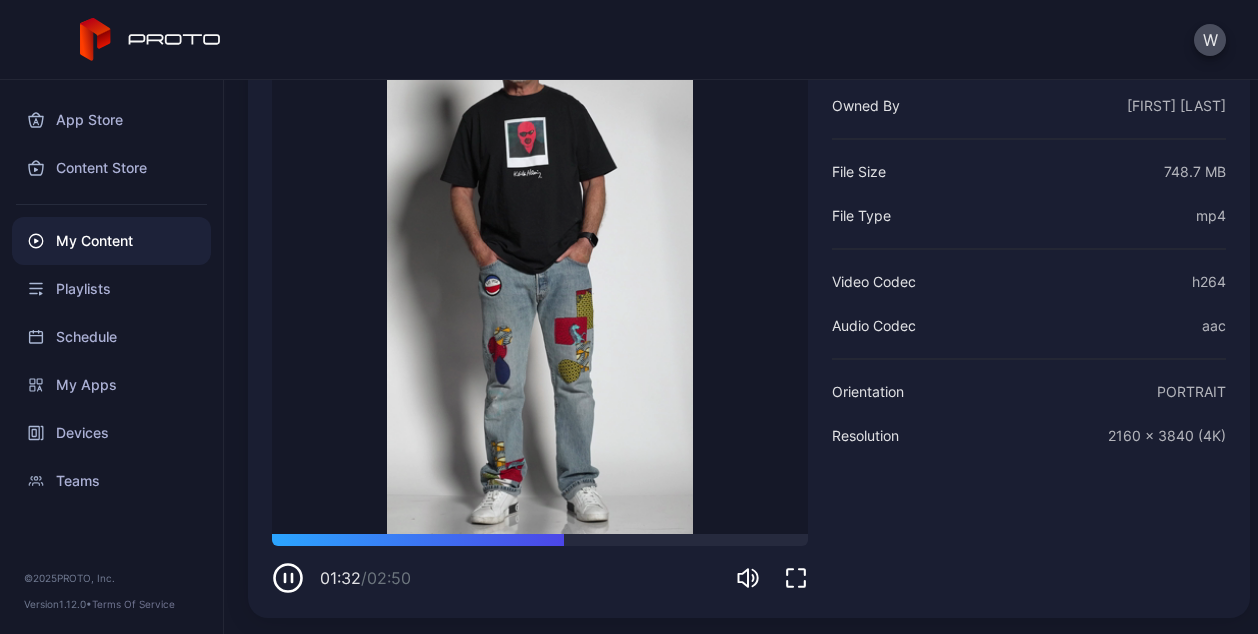 click 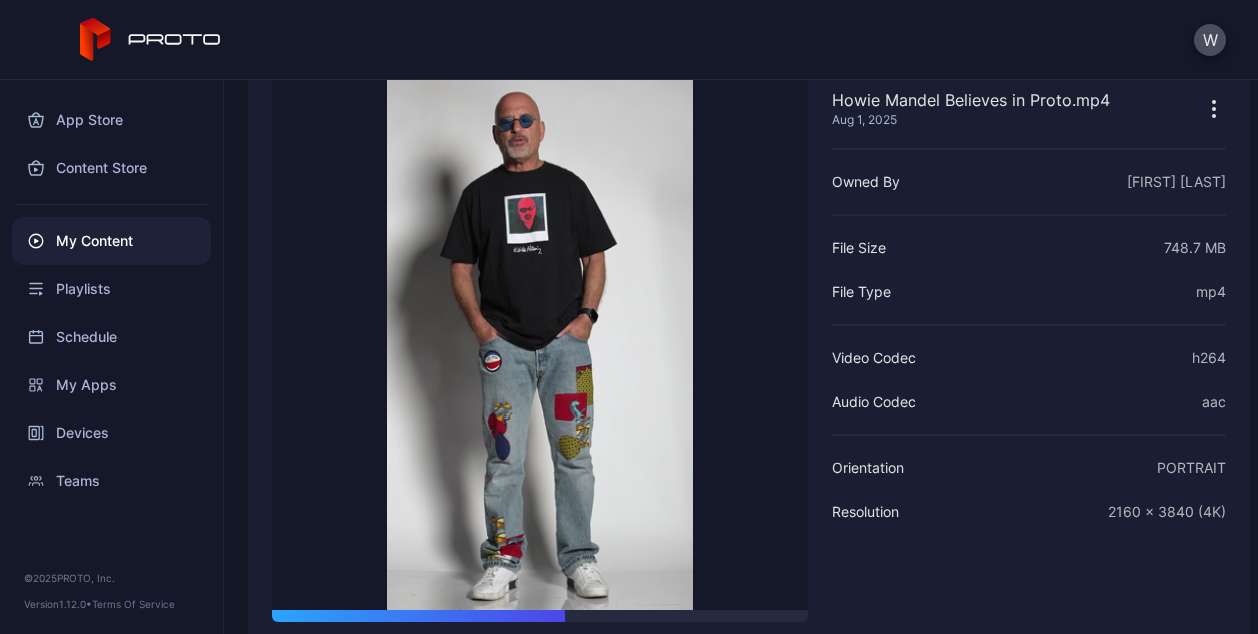 scroll, scrollTop: 0, scrollLeft: 0, axis: both 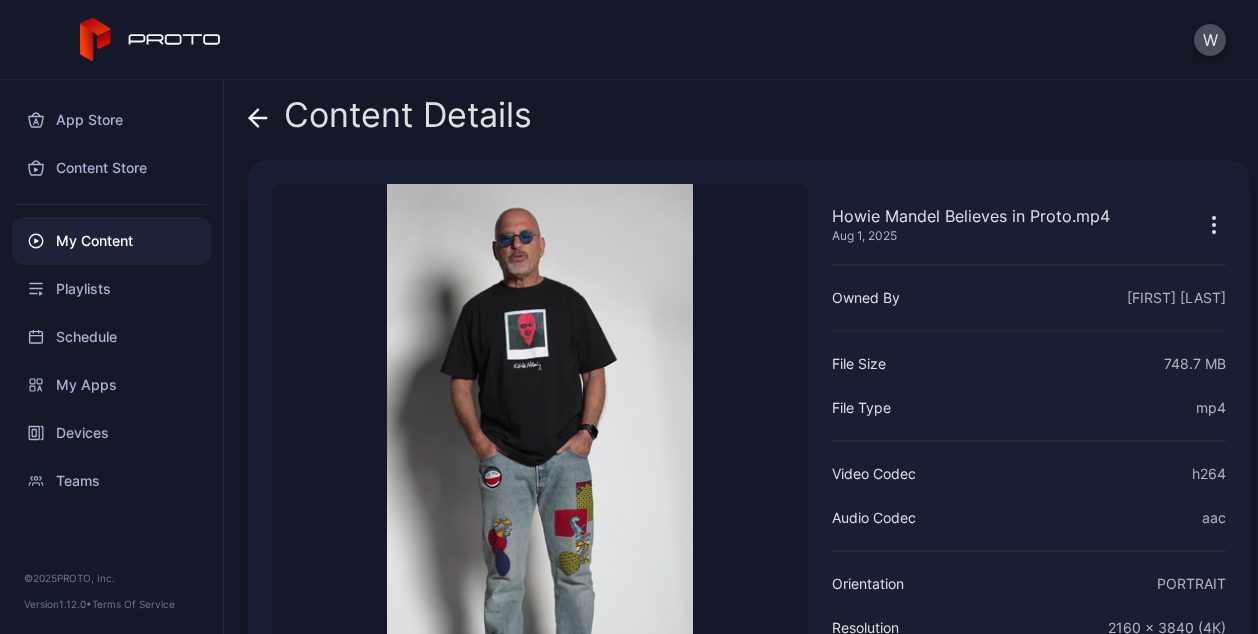 click 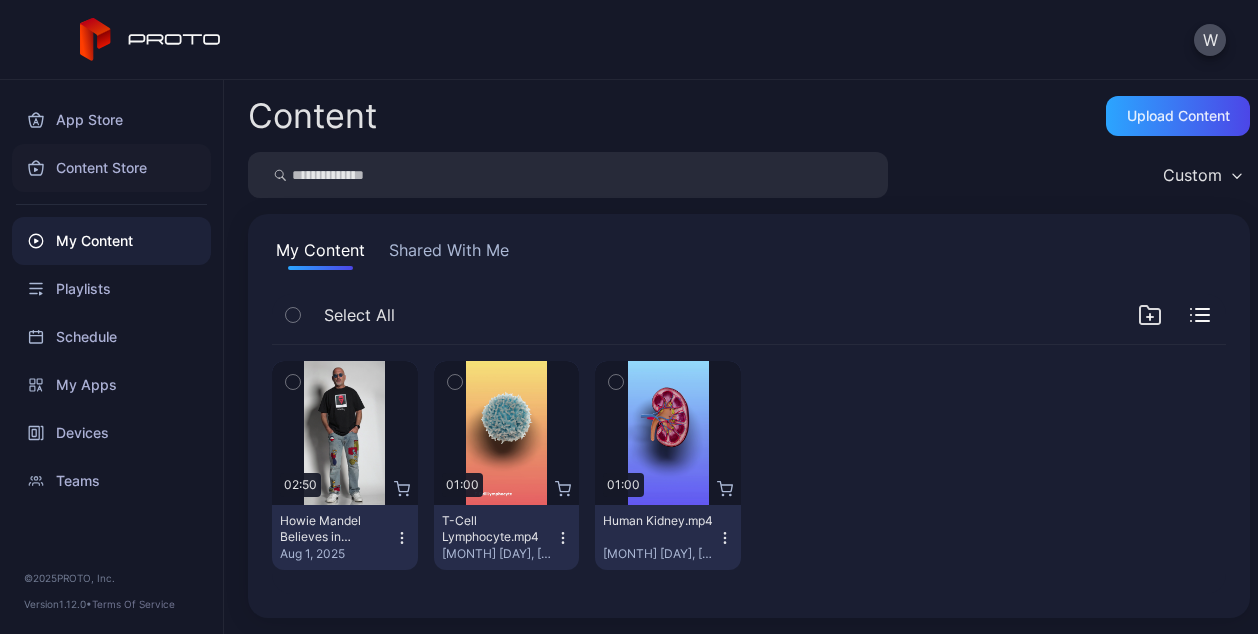 click on "Content Store" at bounding box center [111, 168] 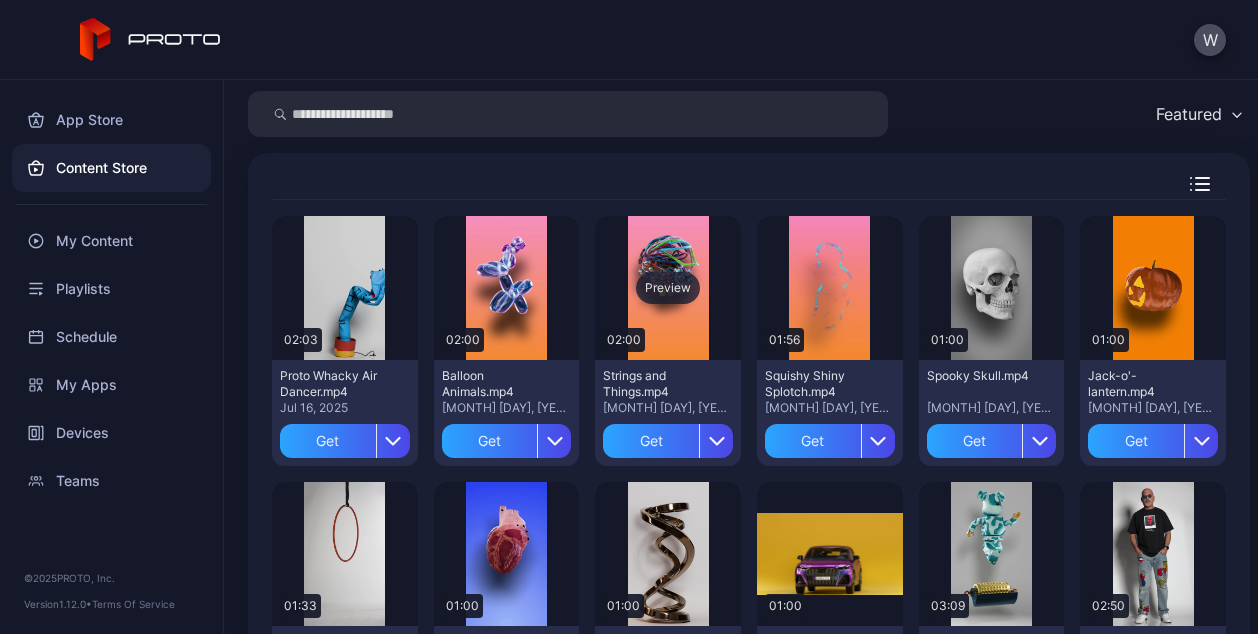 scroll, scrollTop: 100, scrollLeft: 0, axis: vertical 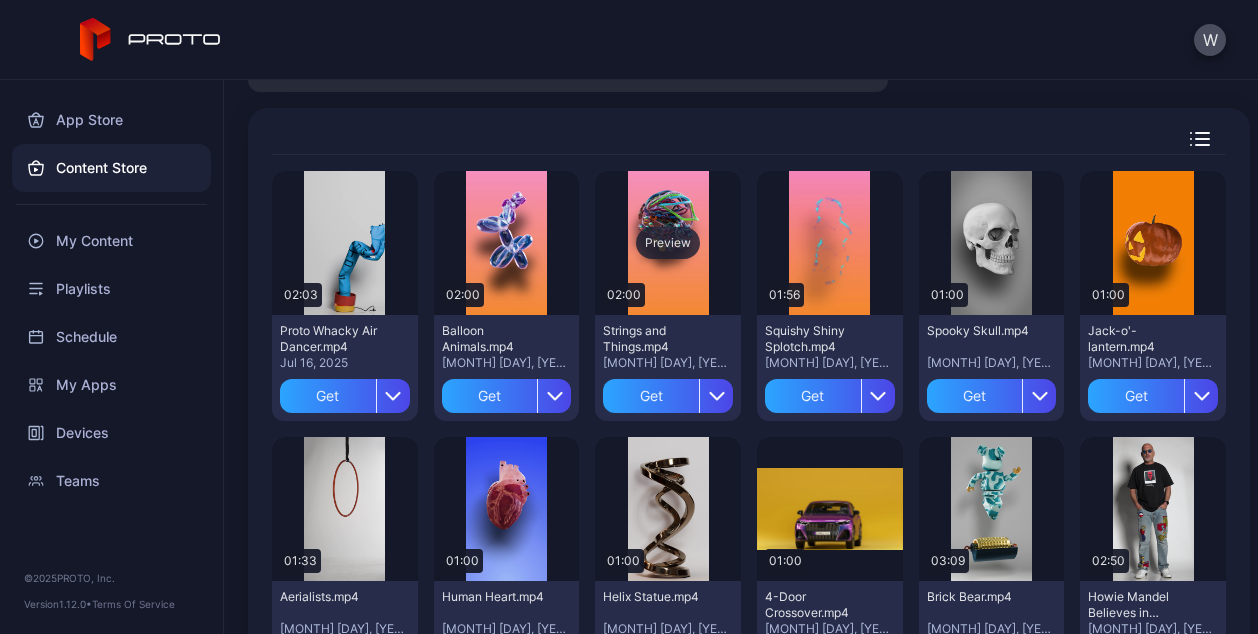 click on "Preview" at bounding box center [668, 243] 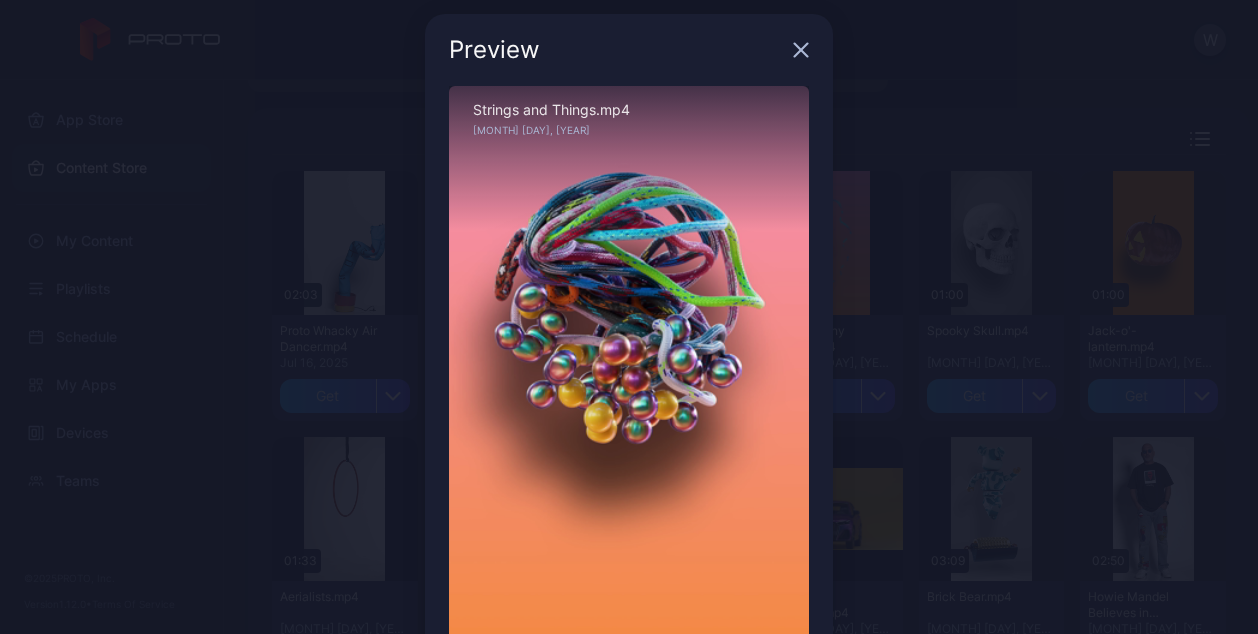 scroll, scrollTop: 0, scrollLeft: 0, axis: both 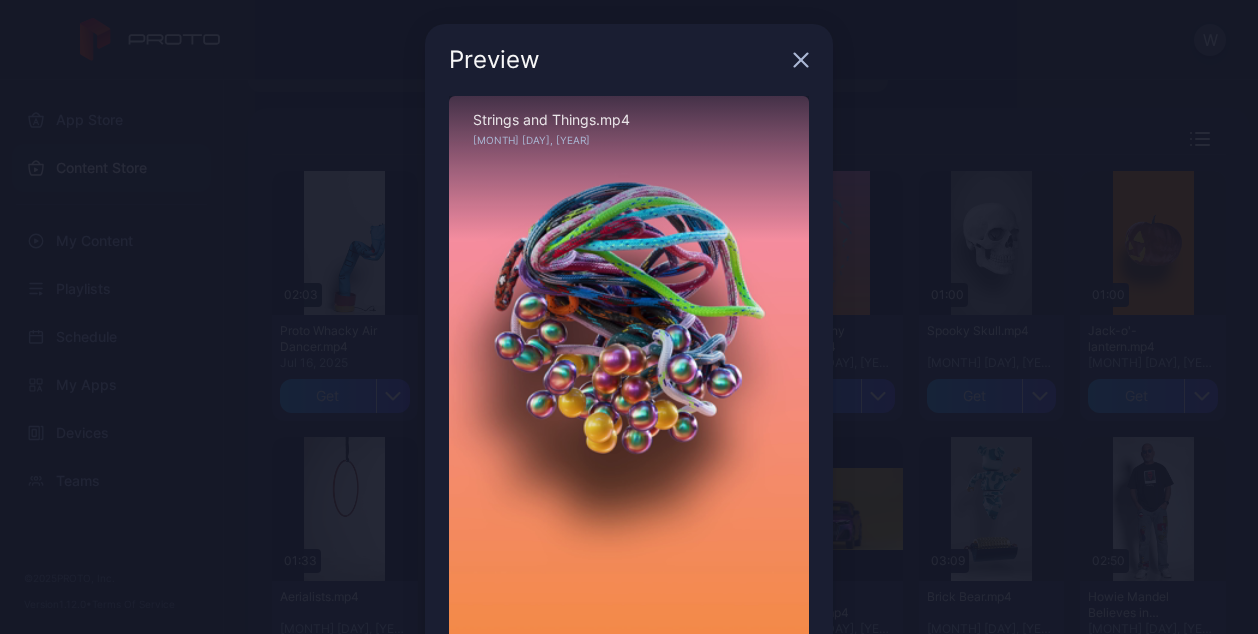 click 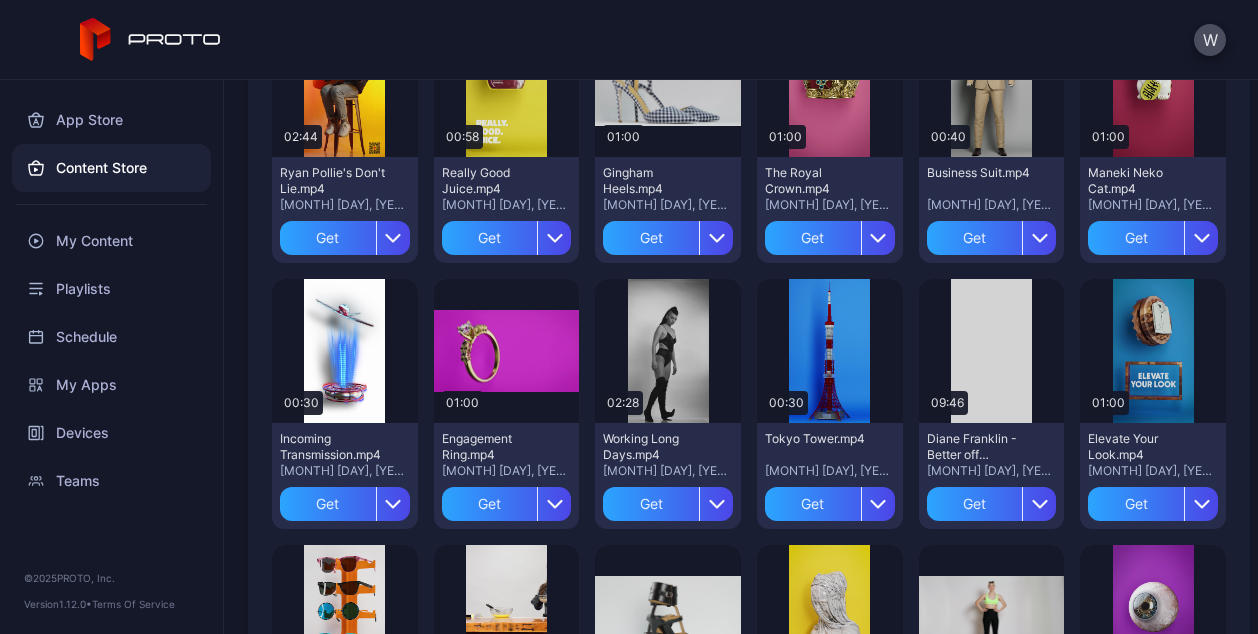 scroll, scrollTop: 2900, scrollLeft: 0, axis: vertical 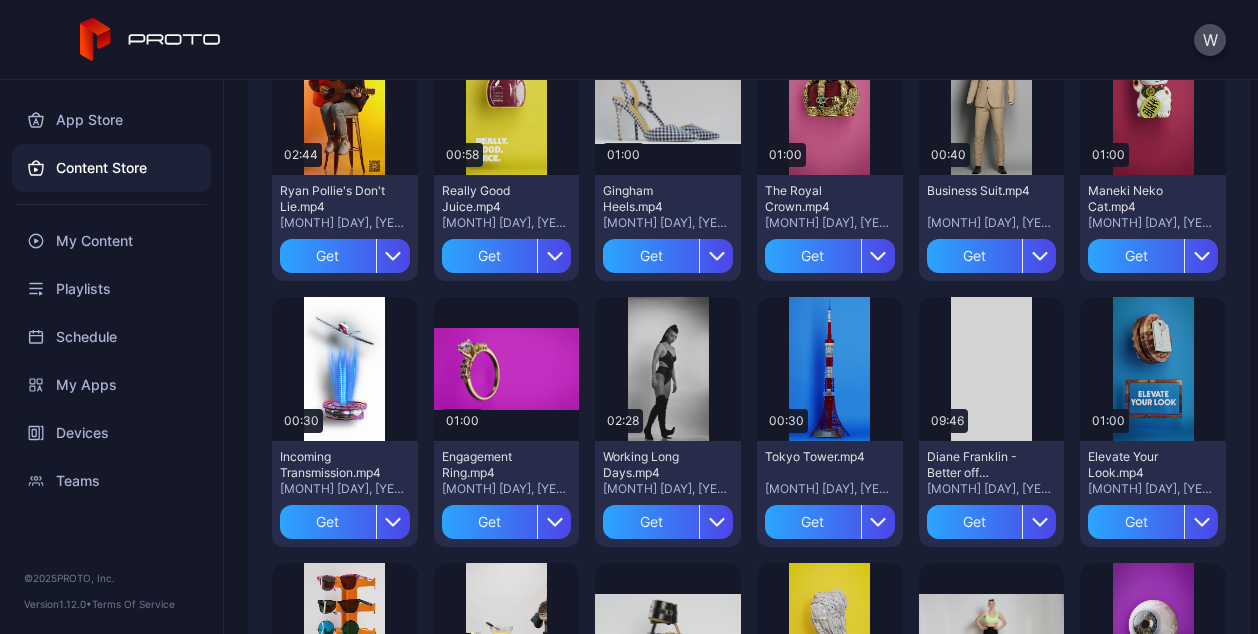 click on "Preview" at bounding box center [992, -163] 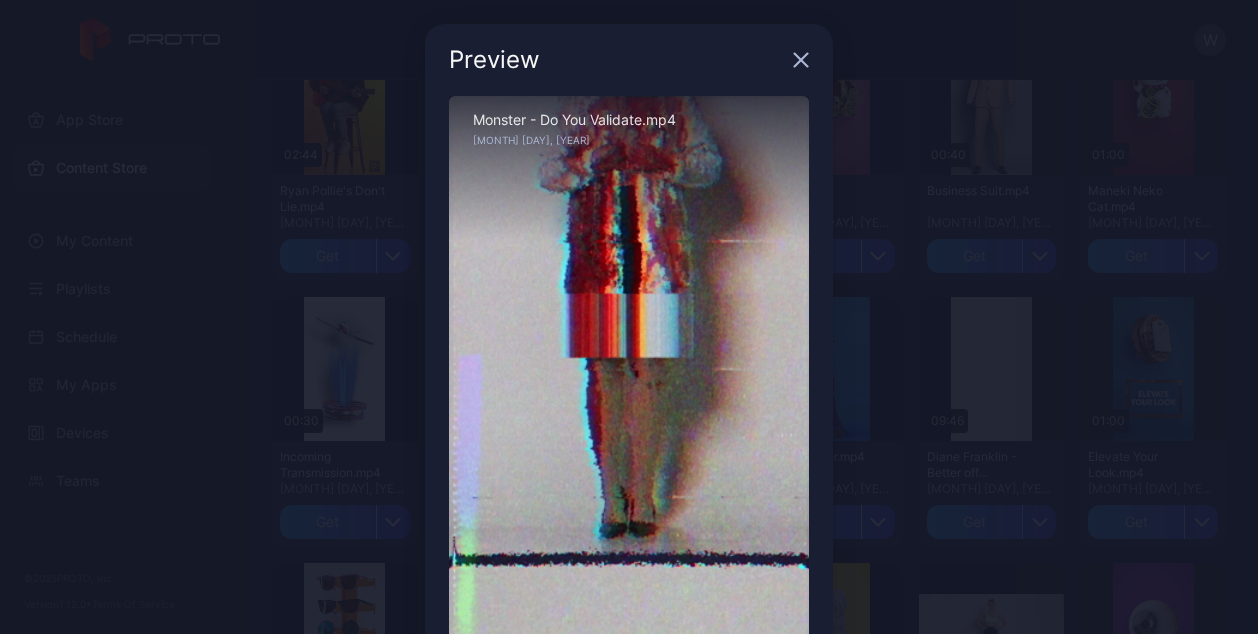 click 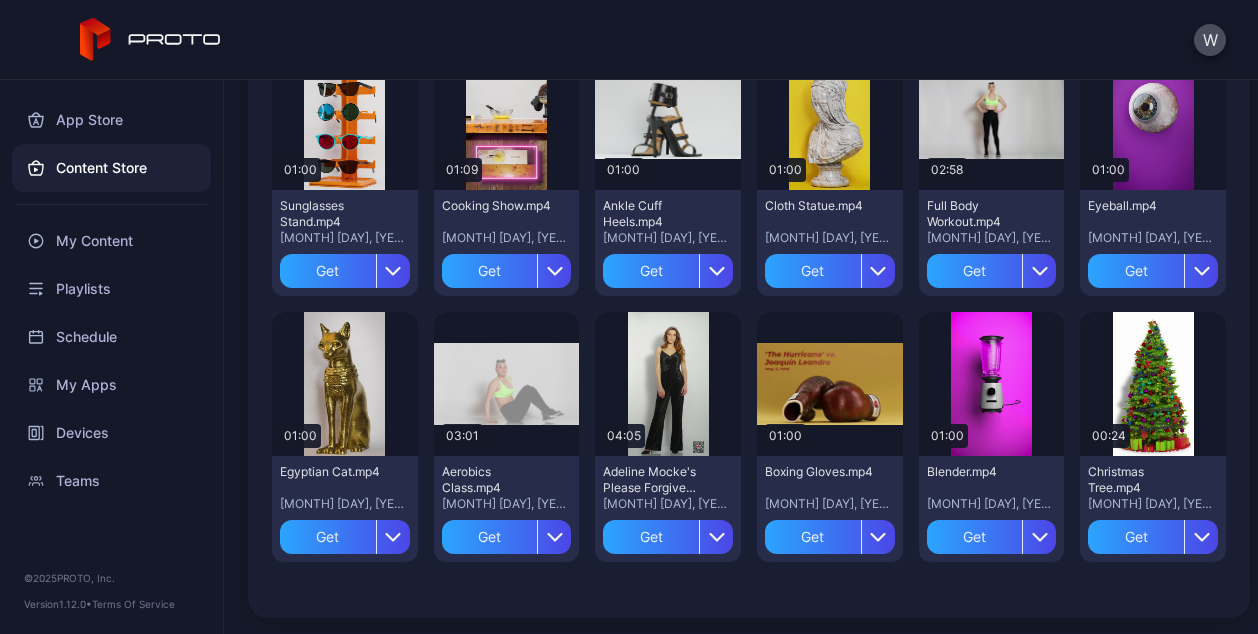 scroll, scrollTop: 3398, scrollLeft: 0, axis: vertical 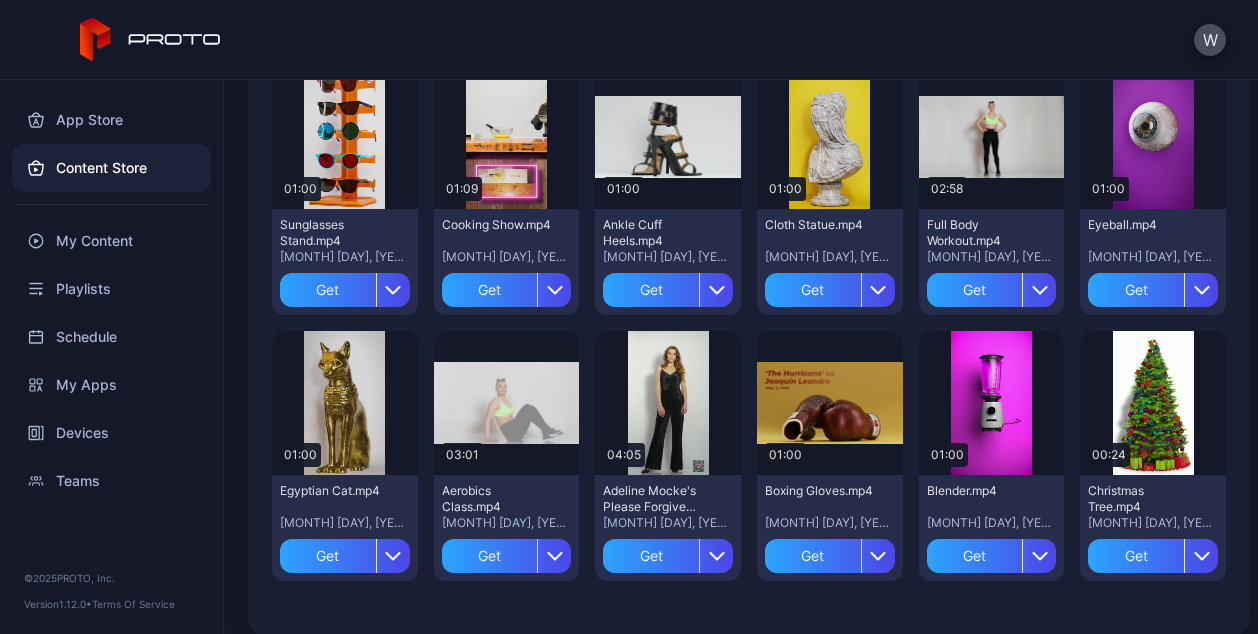 click on "App Store Content Store My Content Playlists Schedule My Apps Devices Teams ©  2025  PROTO, Inc. Version  1.12.0  •  Terms Of Service" at bounding box center (112, 357) 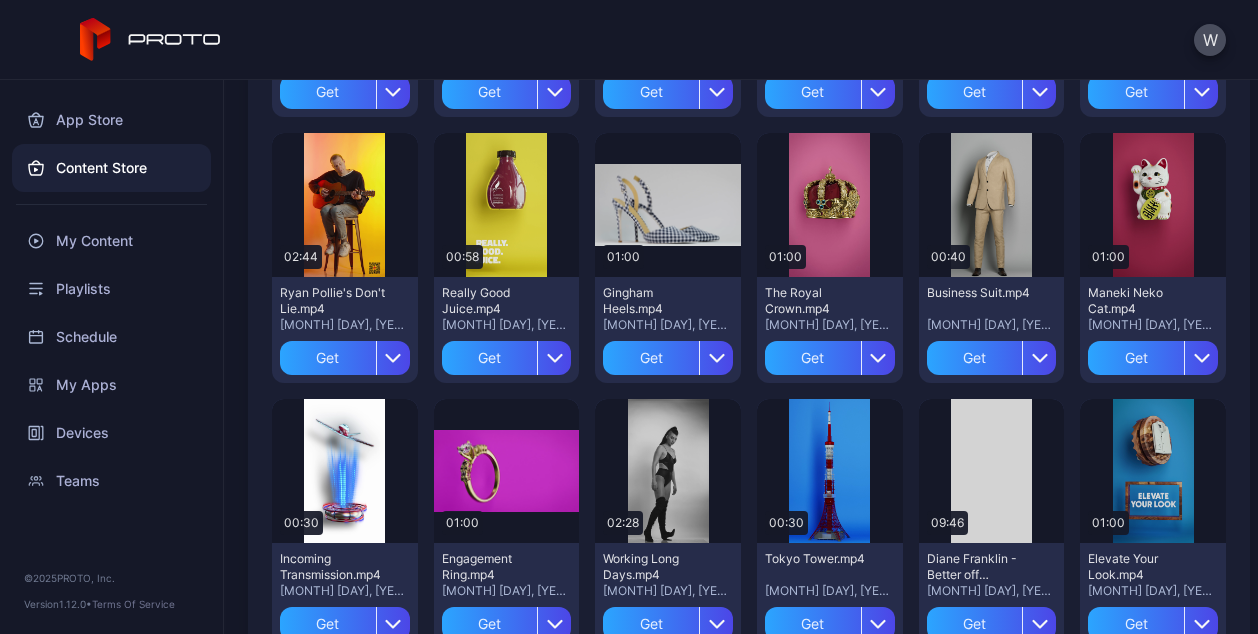 scroll, scrollTop: 2698, scrollLeft: 0, axis: vertical 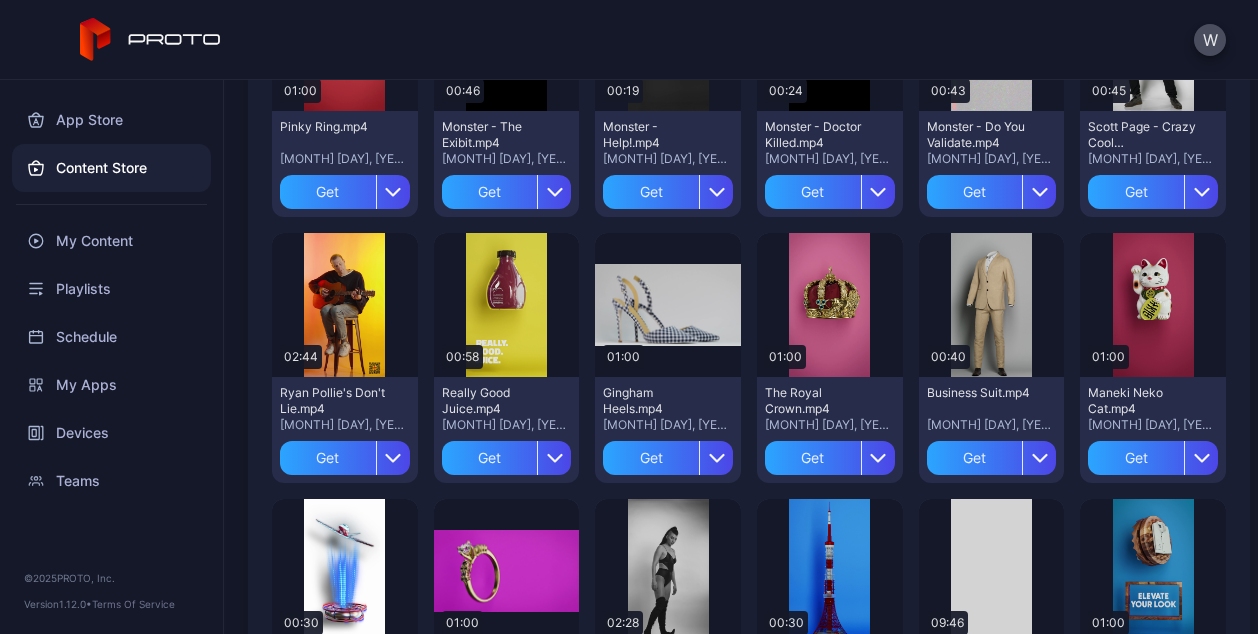 click on "Preview" at bounding box center (991, -227) 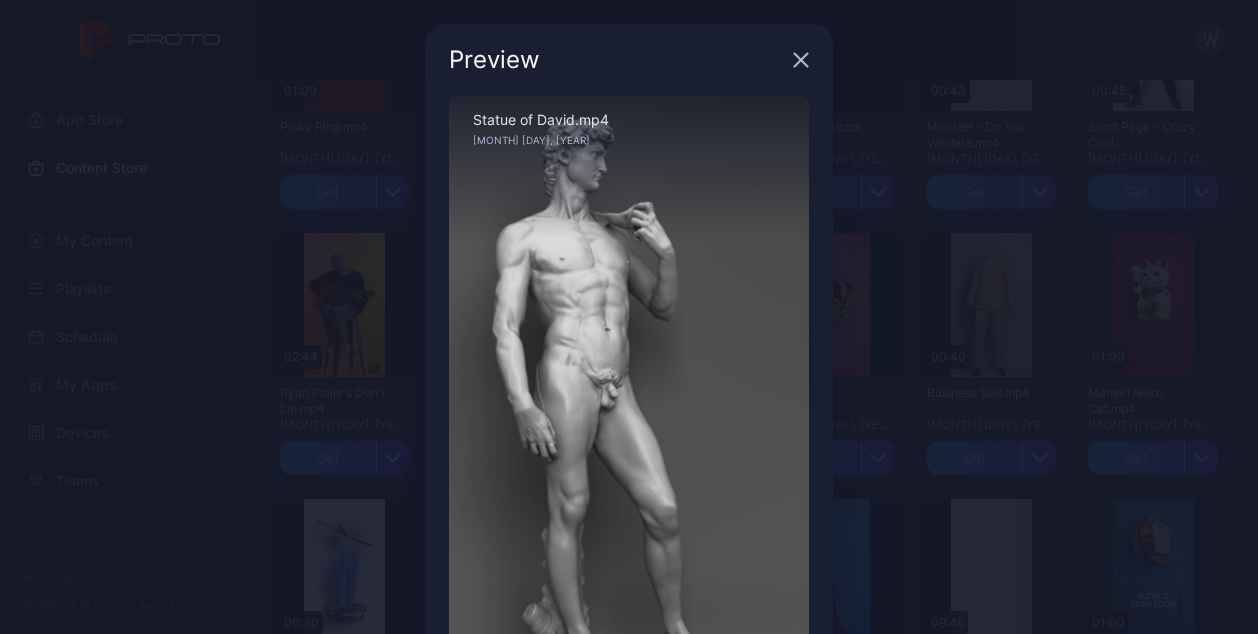click 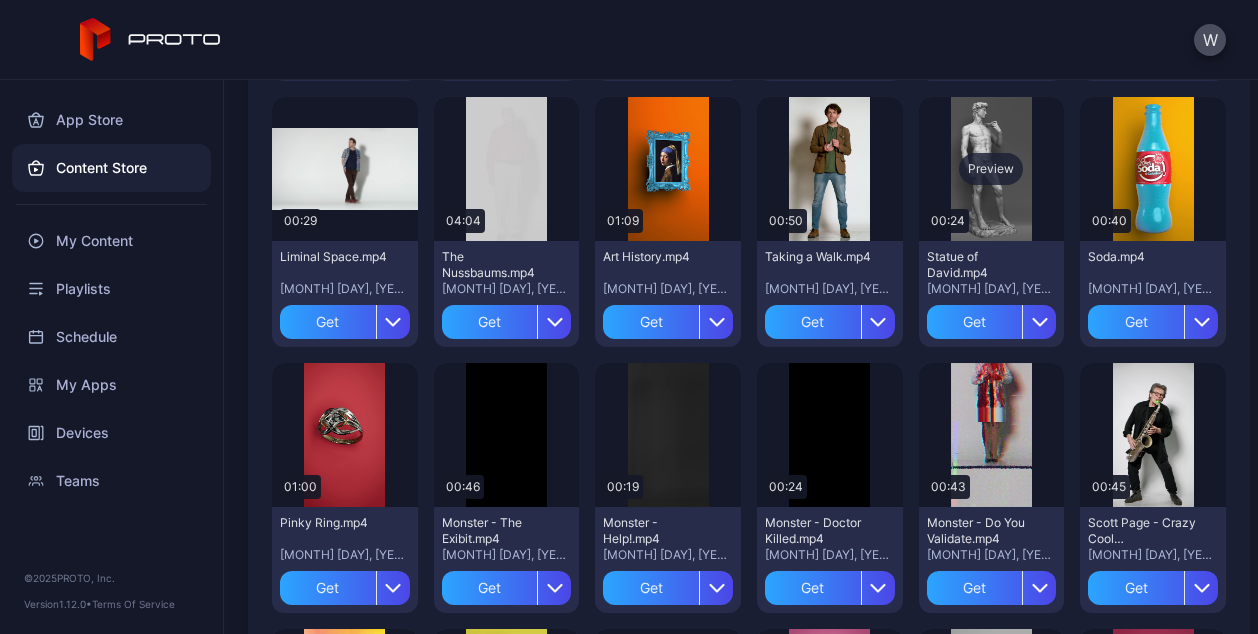 scroll, scrollTop: 2298, scrollLeft: 0, axis: vertical 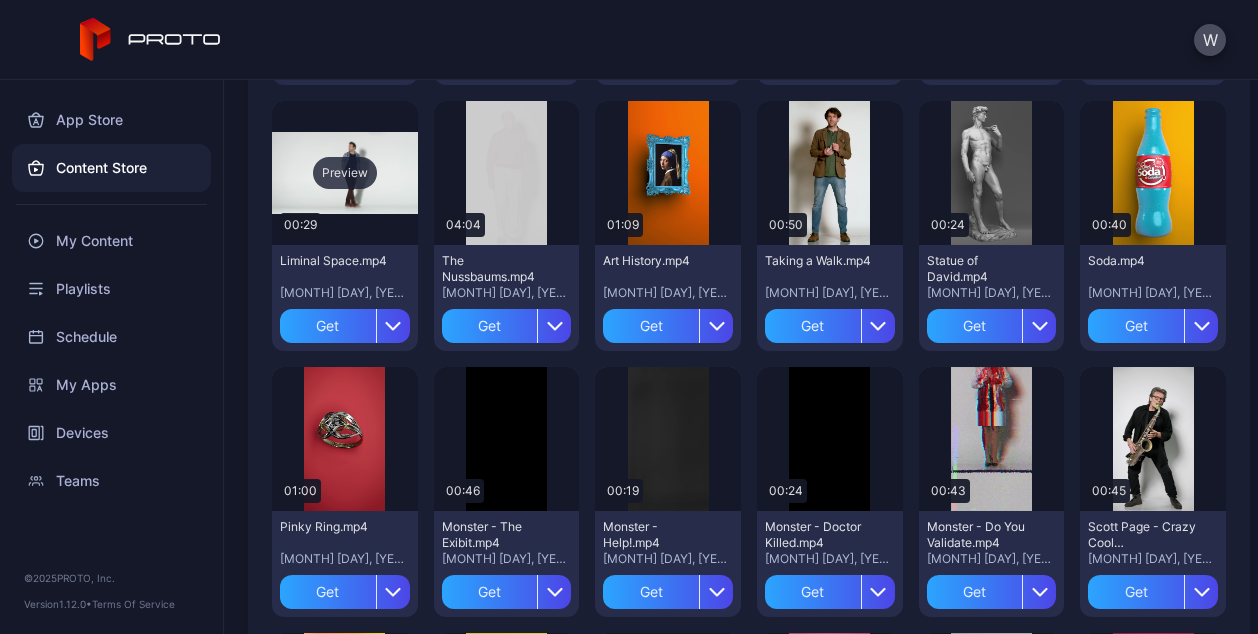 click on "Preview" at bounding box center [345, 173] 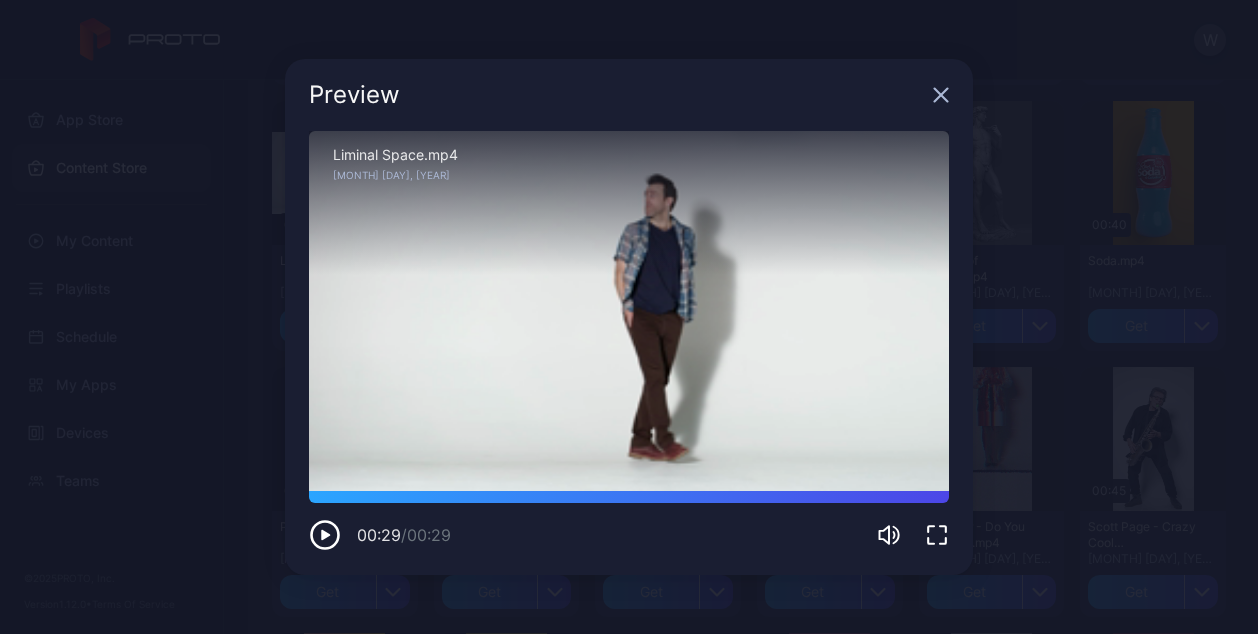 click 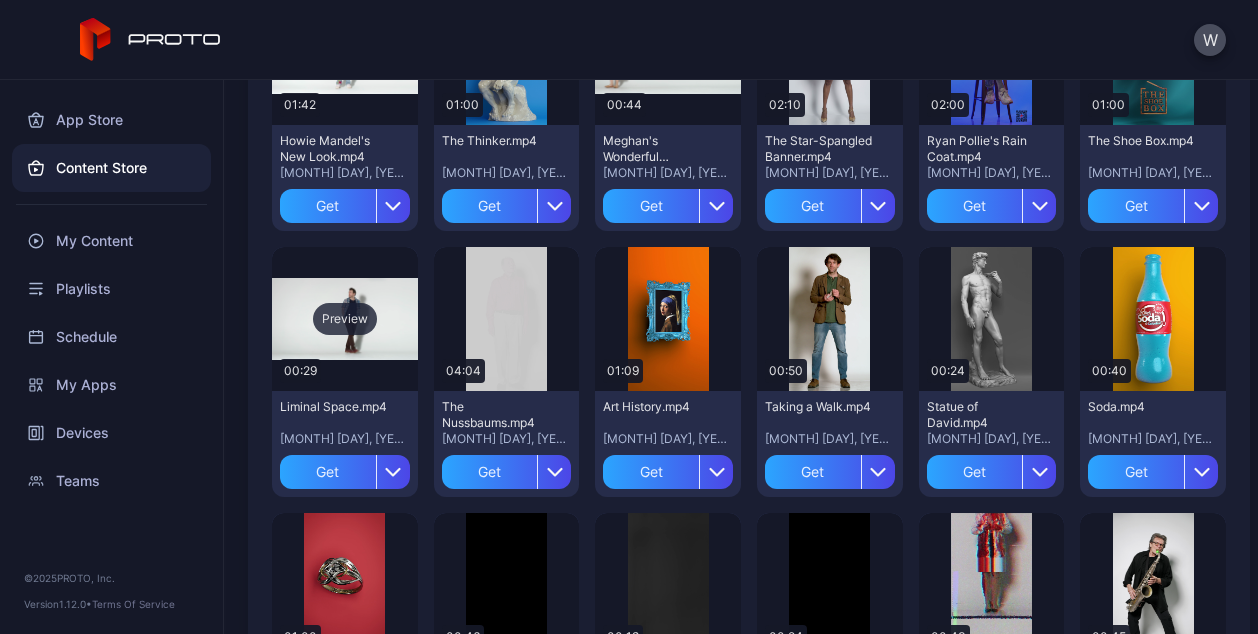scroll, scrollTop: 2098, scrollLeft: 0, axis: vertical 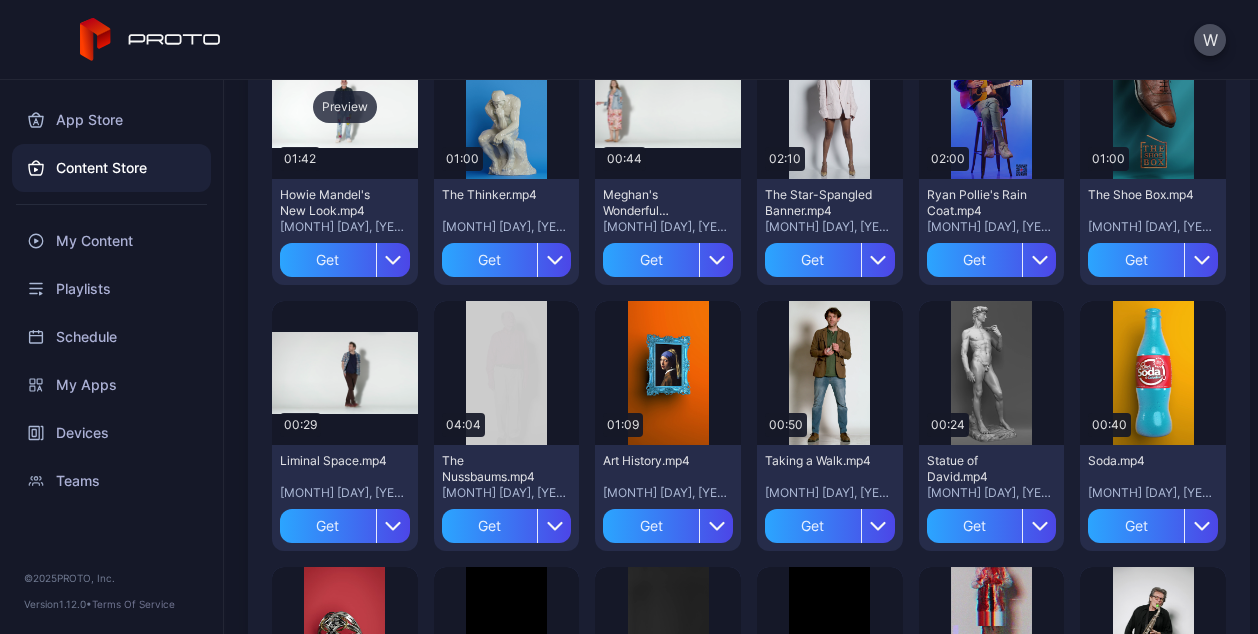 click on "Preview" at bounding box center [345, 107] 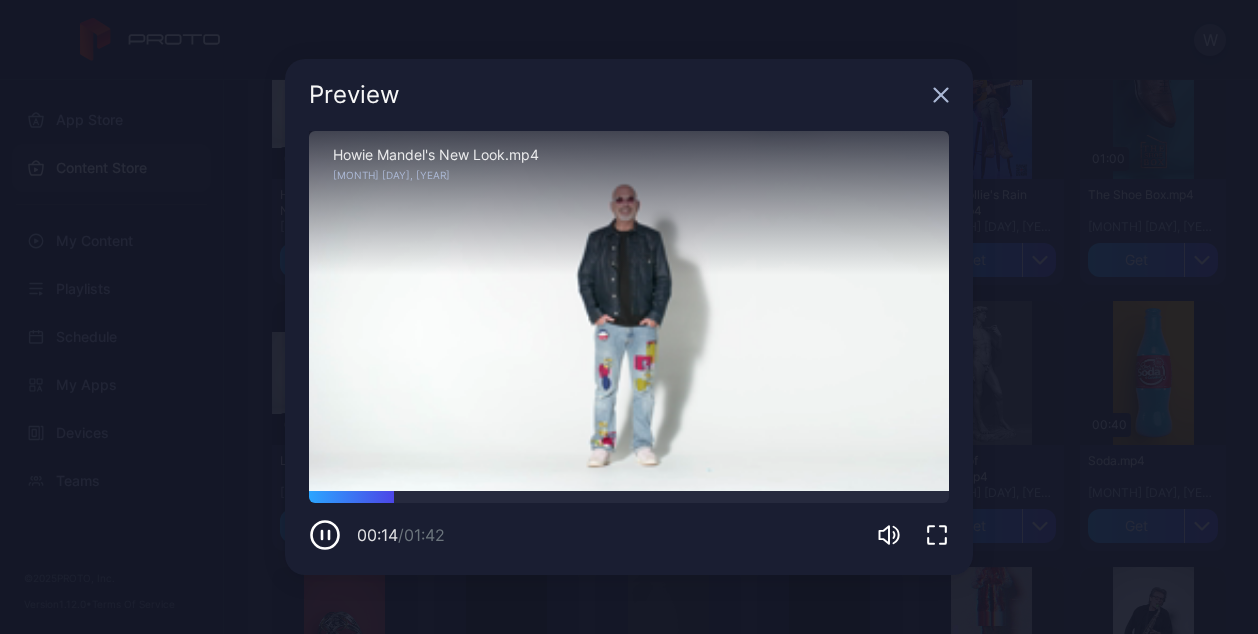 click 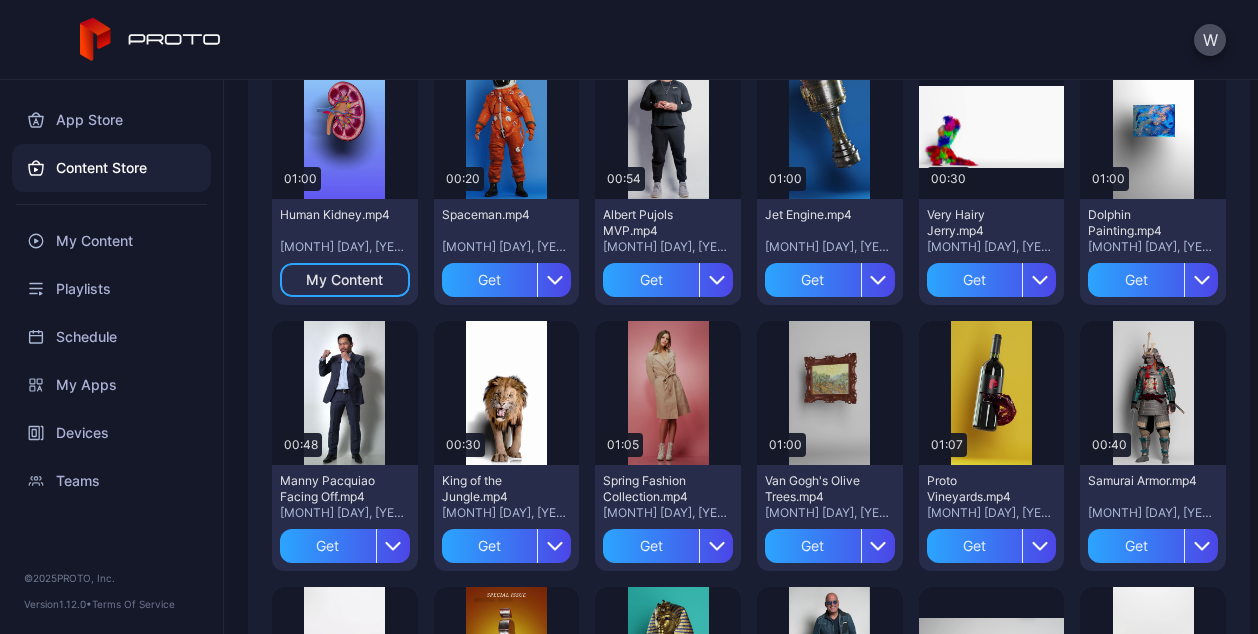 scroll, scrollTop: 998, scrollLeft: 0, axis: vertical 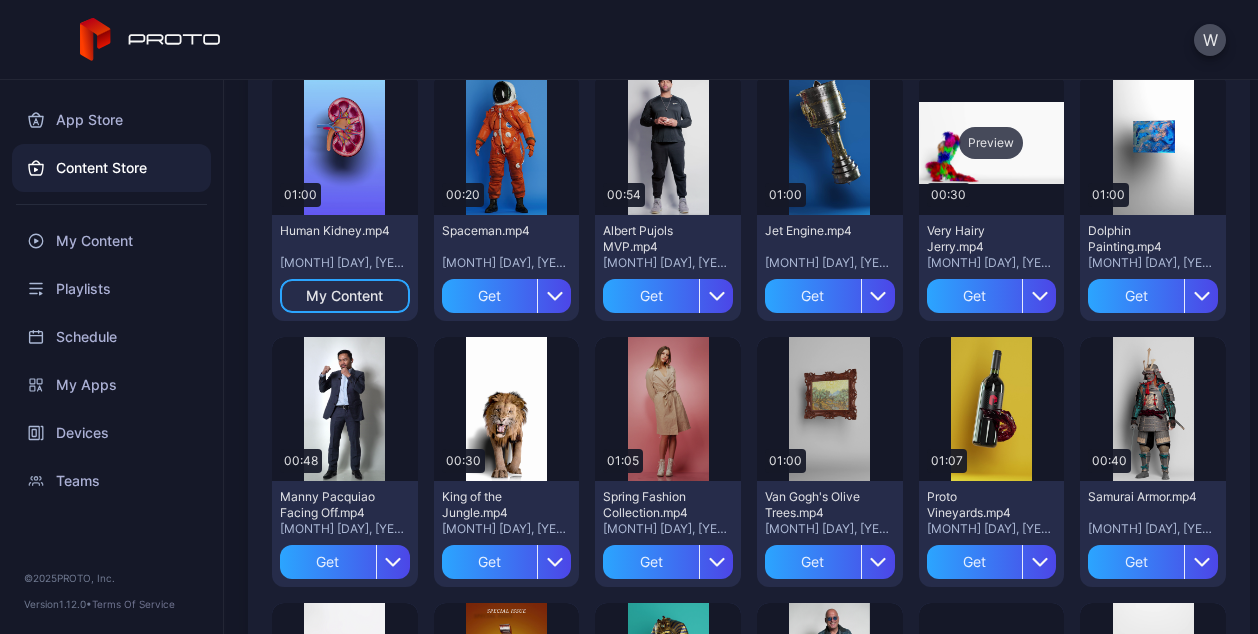 click on "Preview" at bounding box center (991, 143) 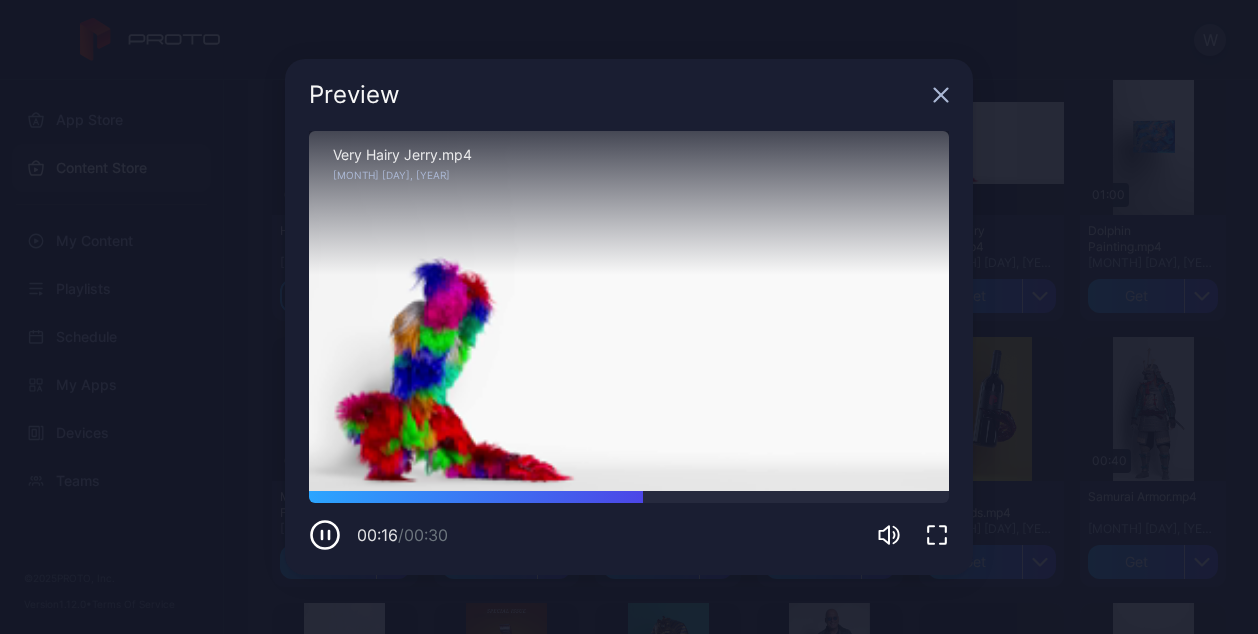click 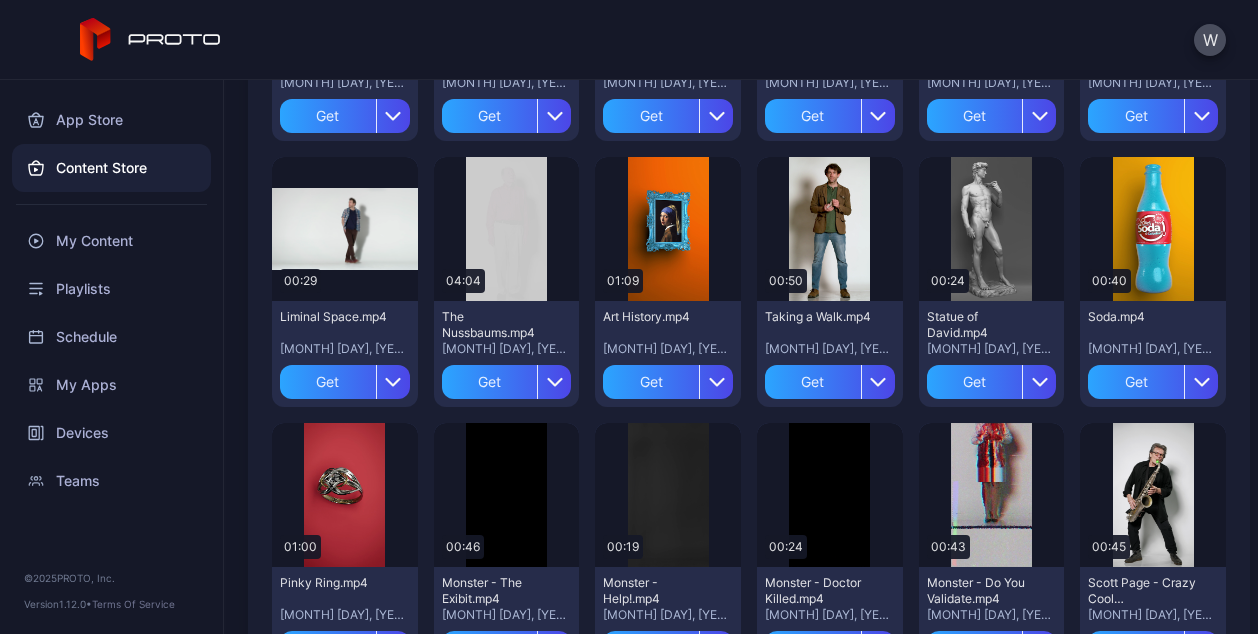 scroll, scrollTop: 2298, scrollLeft: 0, axis: vertical 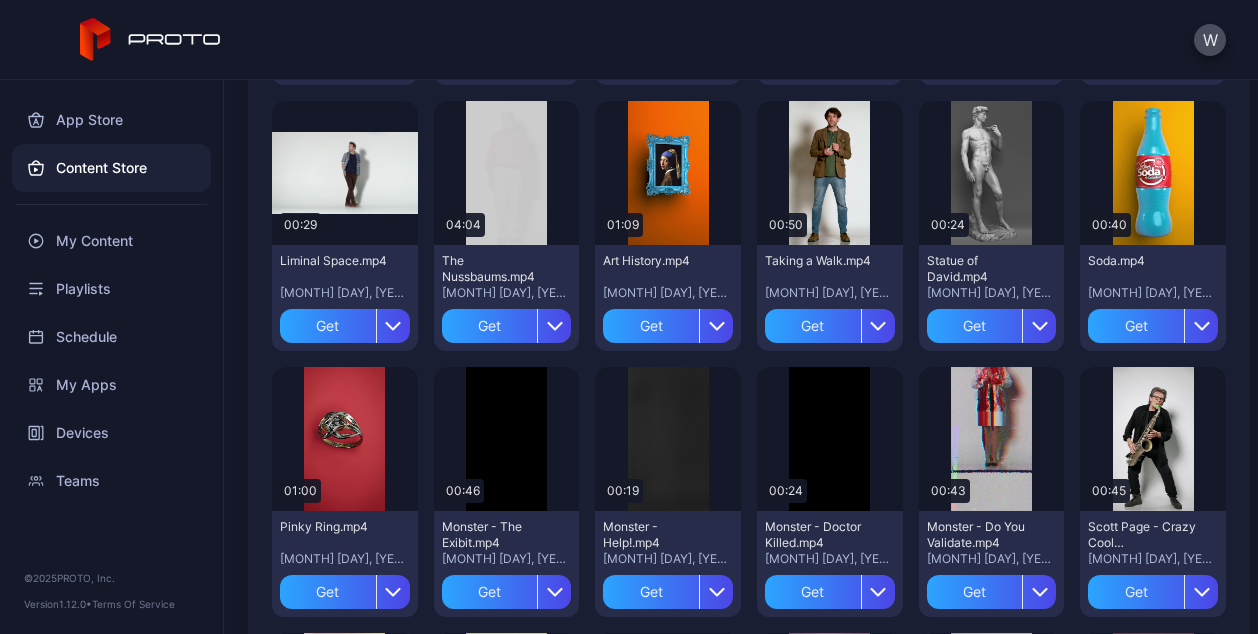 click on "App Store Content Store My Content Playlists Schedule My Apps Devices Teams ©  2025  PROTO, Inc. Version  1.12.0  •  Terms Of Service" at bounding box center [112, 357] 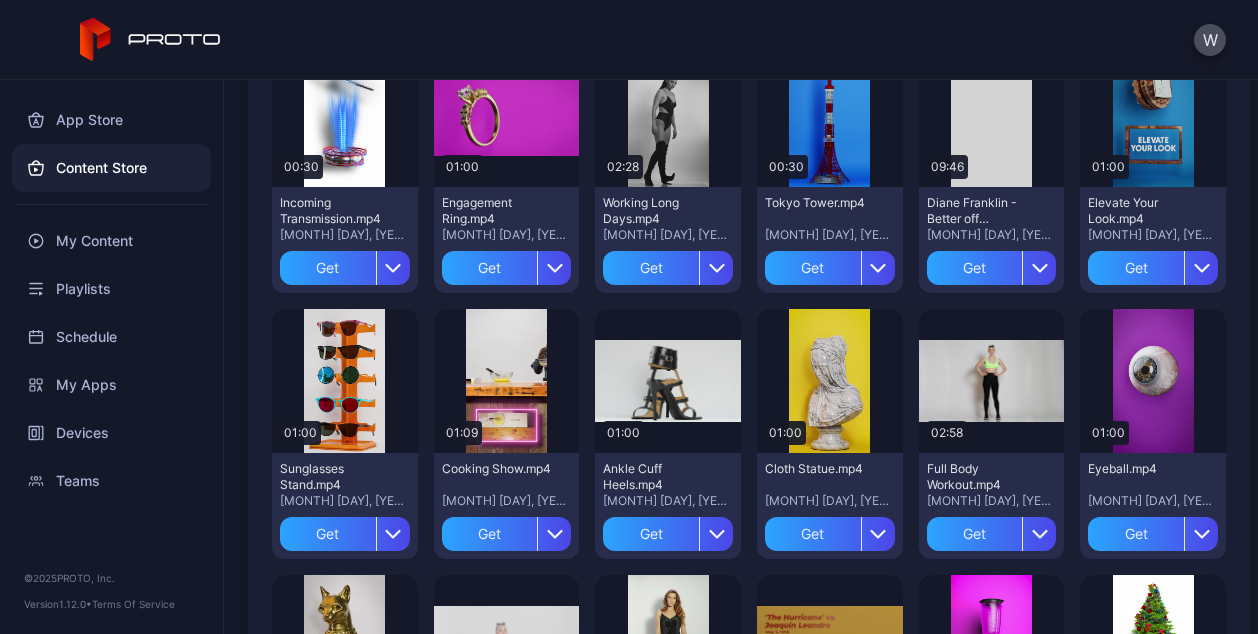 scroll, scrollTop: 3198, scrollLeft: 0, axis: vertical 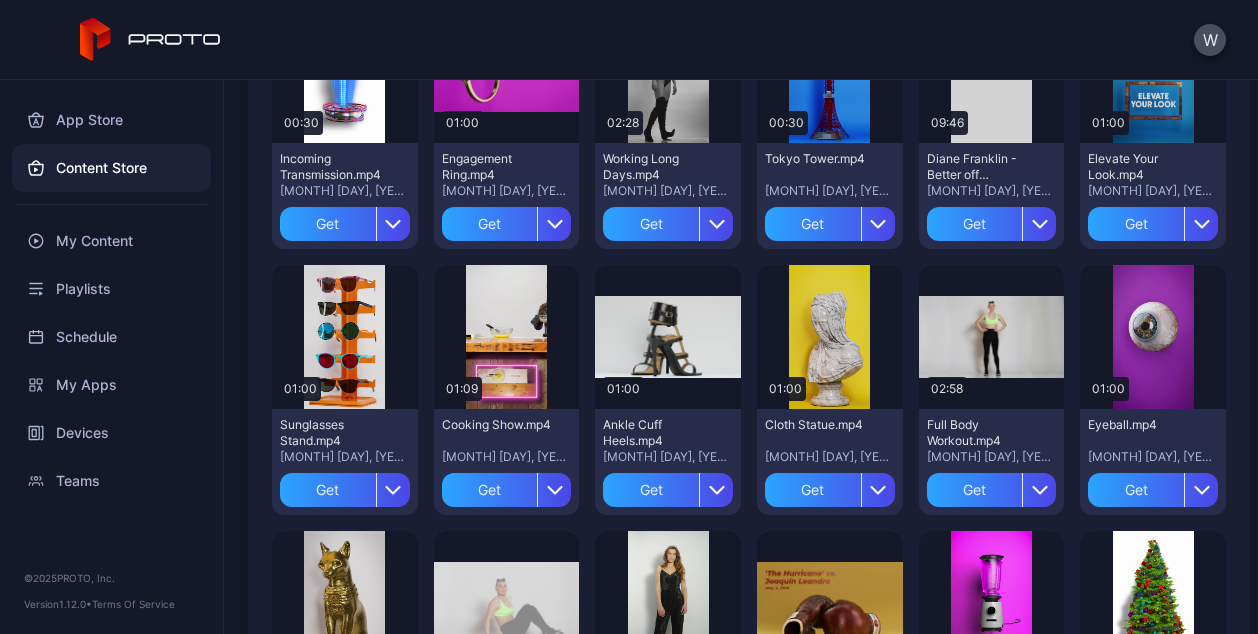 click on "Preview" at bounding box center (668, -195) 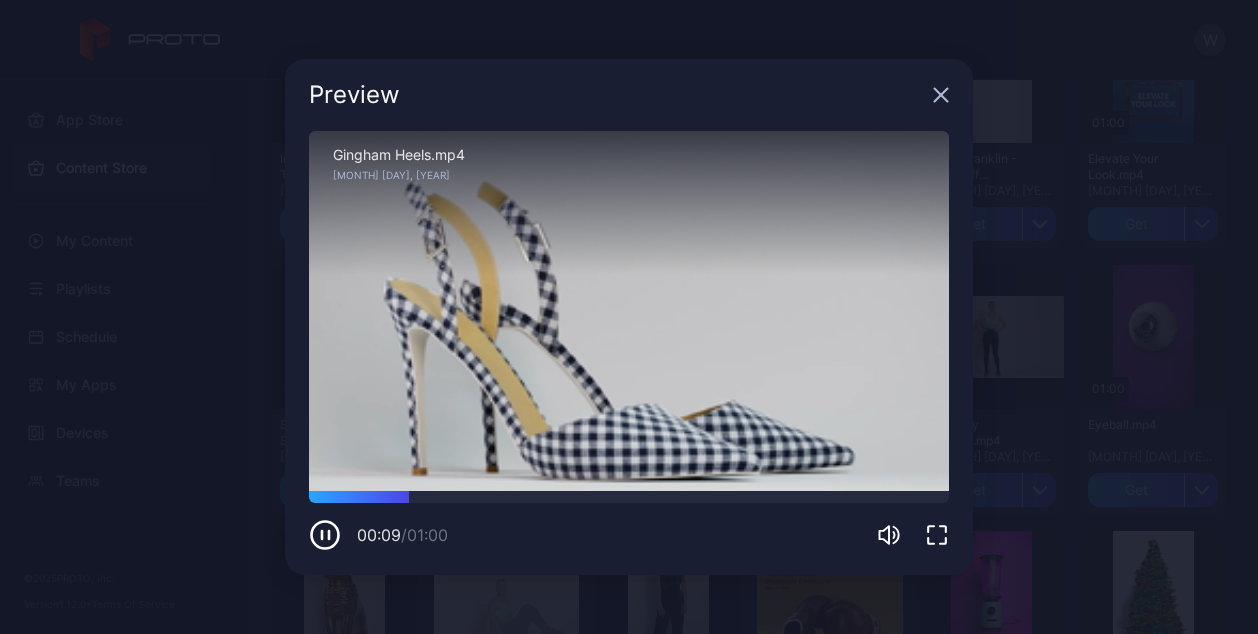 click 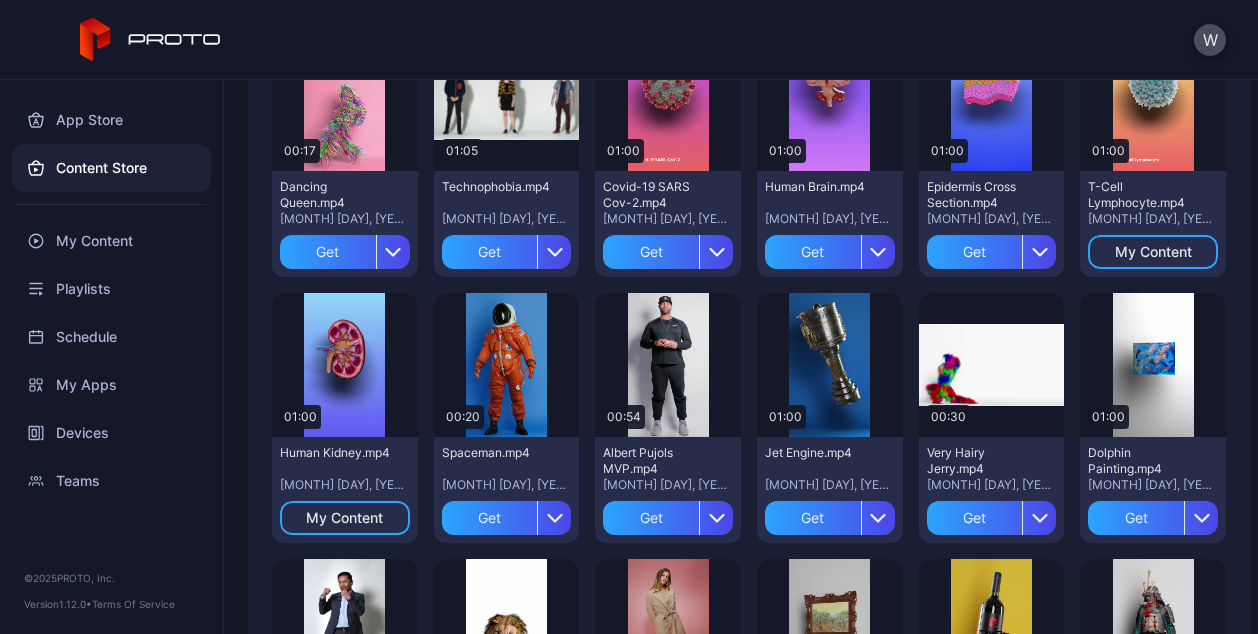 scroll, scrollTop: 798, scrollLeft: 0, axis: vertical 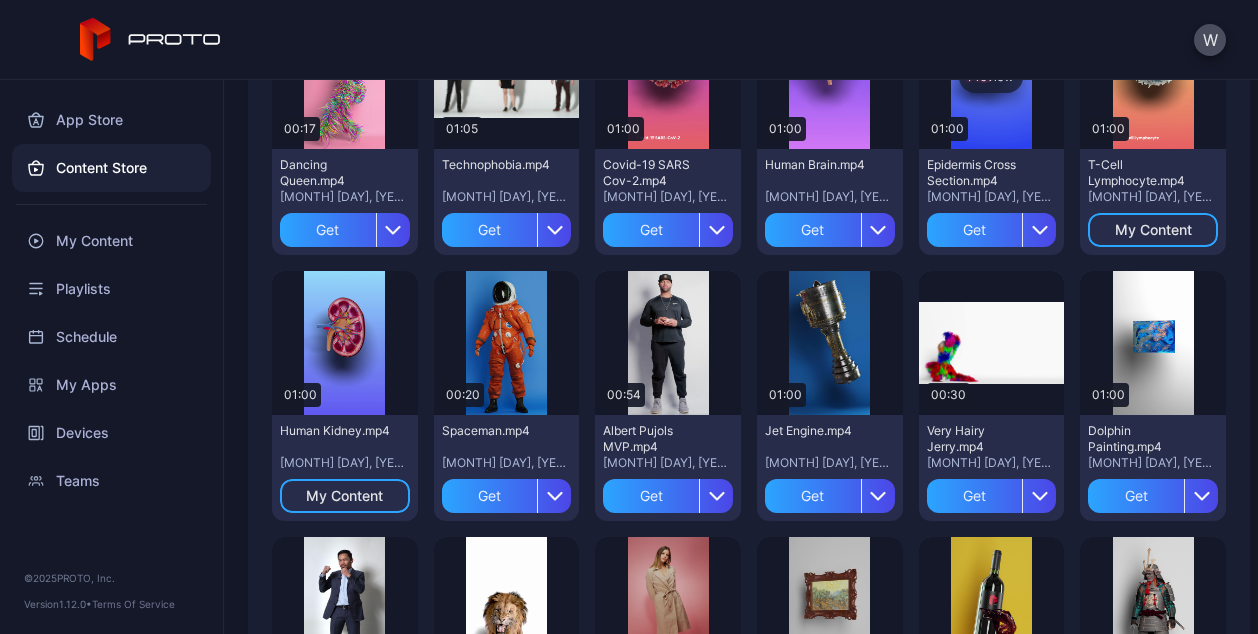 click on "Preview" at bounding box center [992, 77] 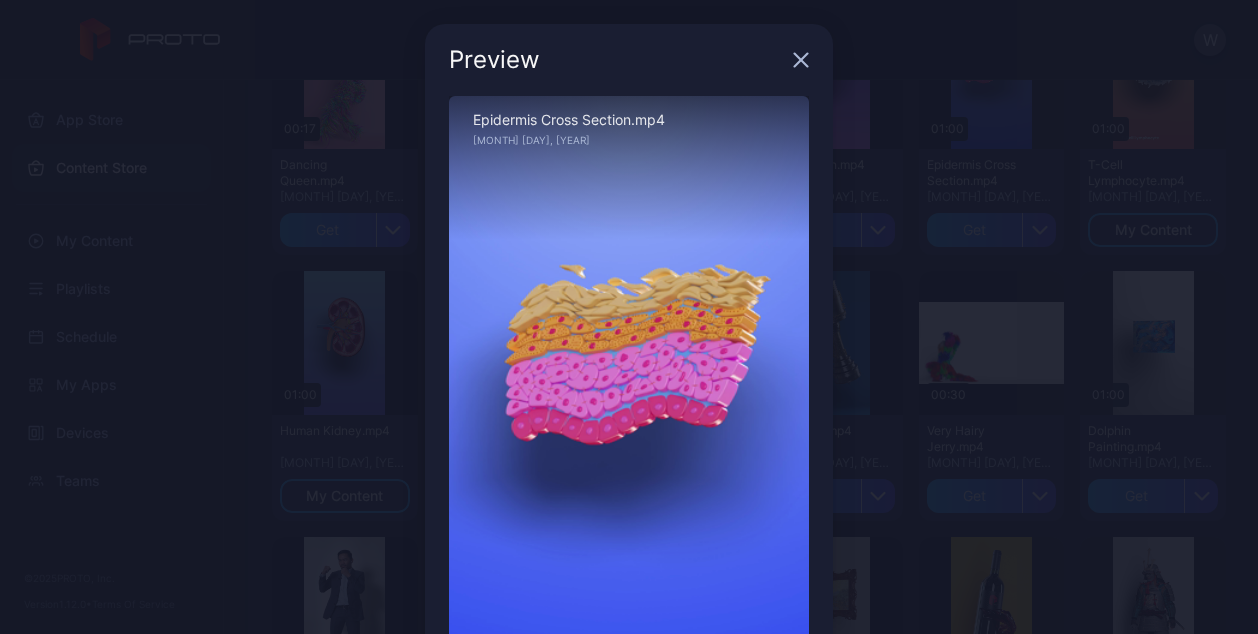 click 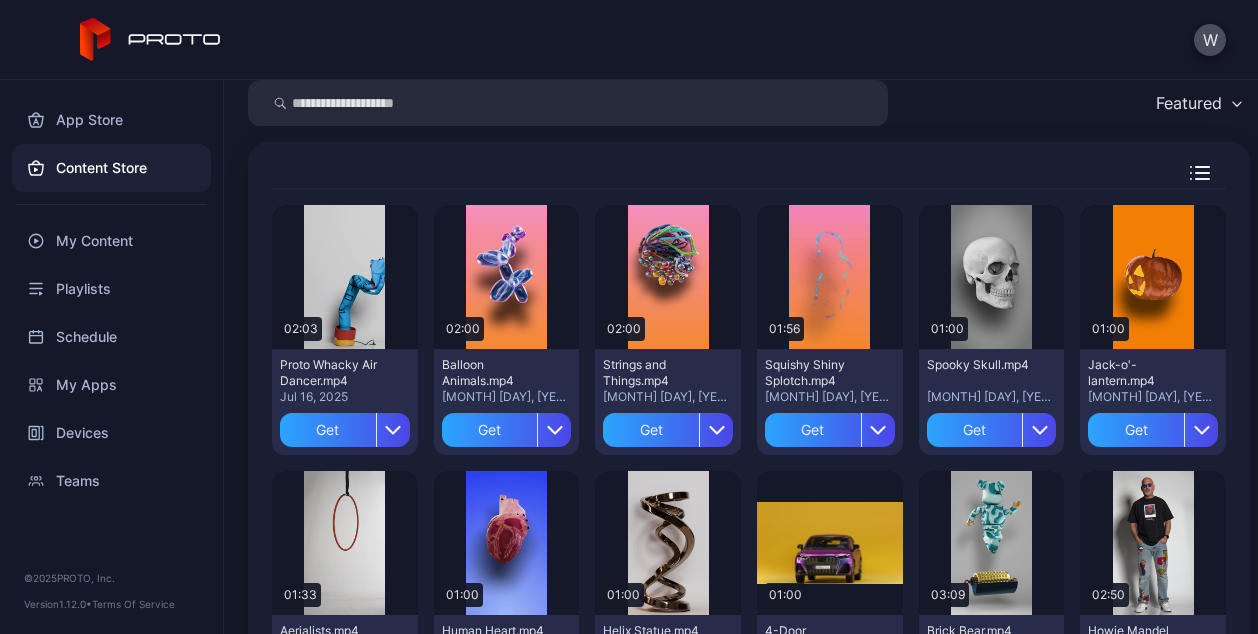scroll, scrollTop: 0, scrollLeft: 0, axis: both 